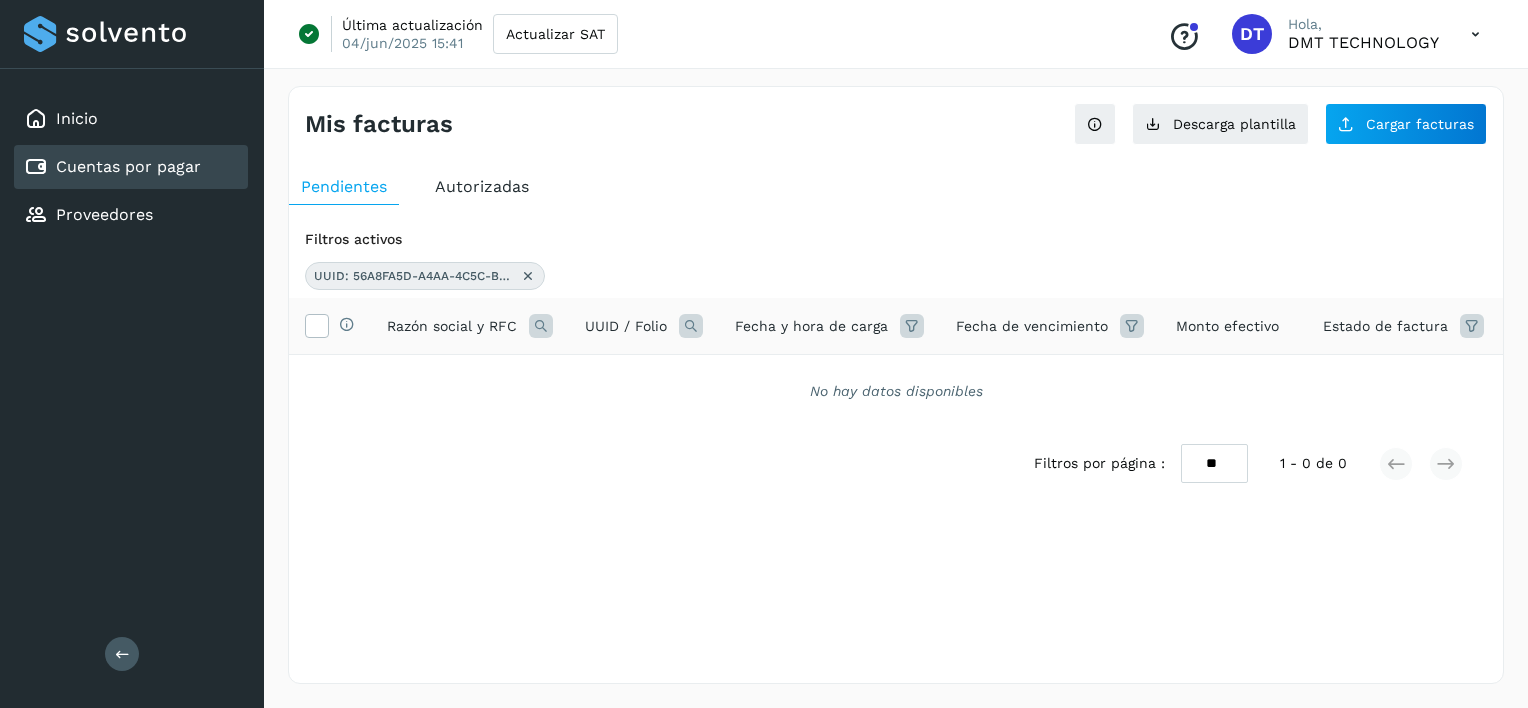 scroll, scrollTop: 0, scrollLeft: 0, axis: both 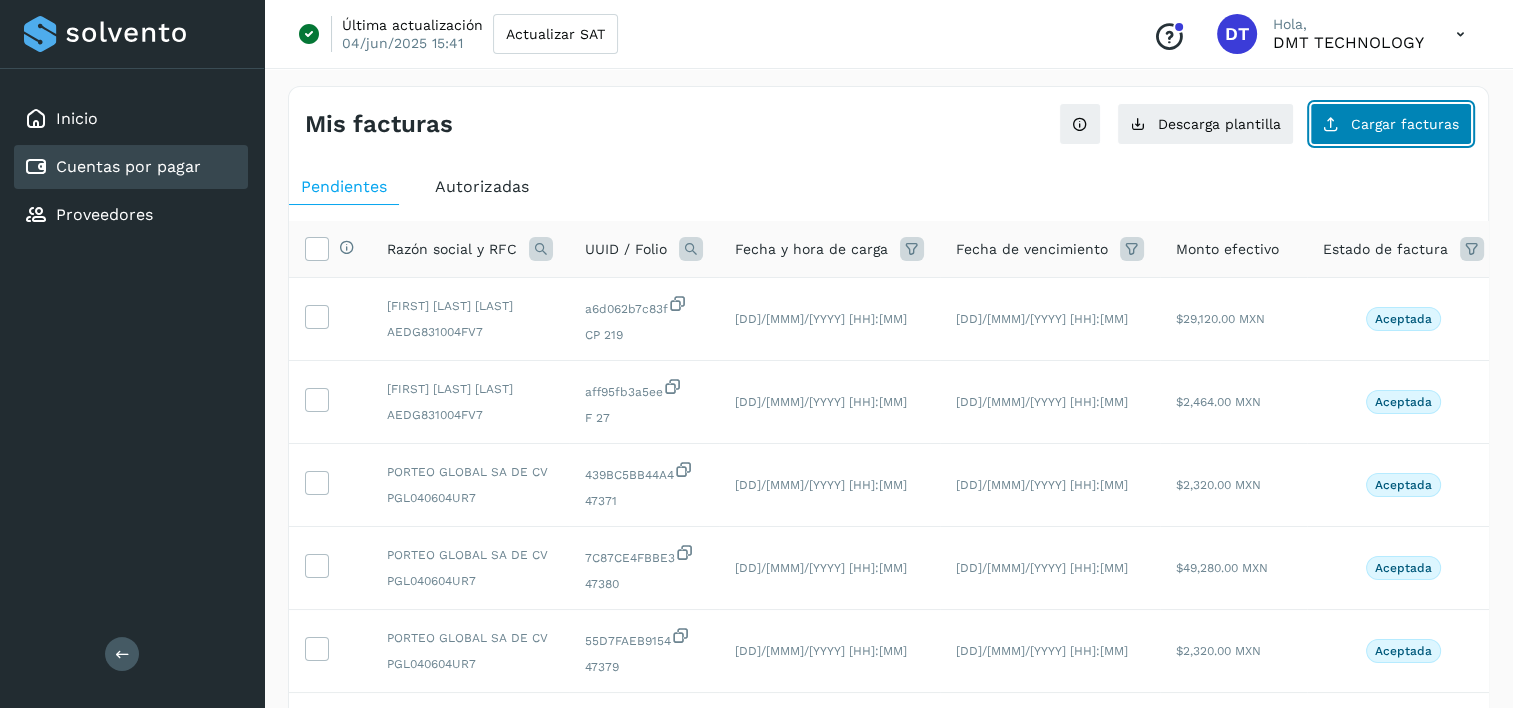 click on "Razón social y RFC UUID / Folio Fecha y hora de carga Fecha de vencimiento Monto efectivo Estado de factura Acciones [FIRST] [LAST] [ALPHANUMERIC_STRING] [CP] [DD]/[MMM]/[YYYY] [HH]:[MM] [DD]/[MMM]/[YYYY] [HH]:[MM] $[NUM],[NUM][NUM][NUM].00 MXN Aceptada [FIRST] [LAST] [ALPHANUMERIC_STRING] [F] [NUM] [DD]/[MMM]/[YYYY] [HH]:[MM] [DD]/[MMM]/[YYYY] [HH]:[MM] $[NUM],[NUM][NUM].00 MXN Aceptada [COMPANY] [COMPANY] [ALPHANUMERIC_STRING] [ALPHANUMERIC_STRING] [DD]/[MMM]/[YYYY] [HH]:[MM] [DD]/[MMM]/[YYYY] [HH]:[MM] $[NUM],[NUM][NUM].00 MXN Aceptada [COMPANY] [COMPANY] [ALPHANUMERIC_STRING] [ALPHANUMERIC_STRING] [NUM] [DD]/[MMM]/[YYYY] [HH]:[MM] [DD]/[MMM]/[YYYY] [HH]:[MM] $[NUM],[NUM][NUM][NUM].00 MXN Aceptada [COMPANY] [COMPANY] [ALPHANUMERIC_STRING] [ALPHANUMERIC_STRING] [NUM] [DD]/[MMM]/[YYYY] [HH]:[MM] [DD]/[MMM]/[YYYY] [HH]:[MM] $[NUM],[NUM][NUM].00 MXN Aceptada" at bounding box center (888, 669) 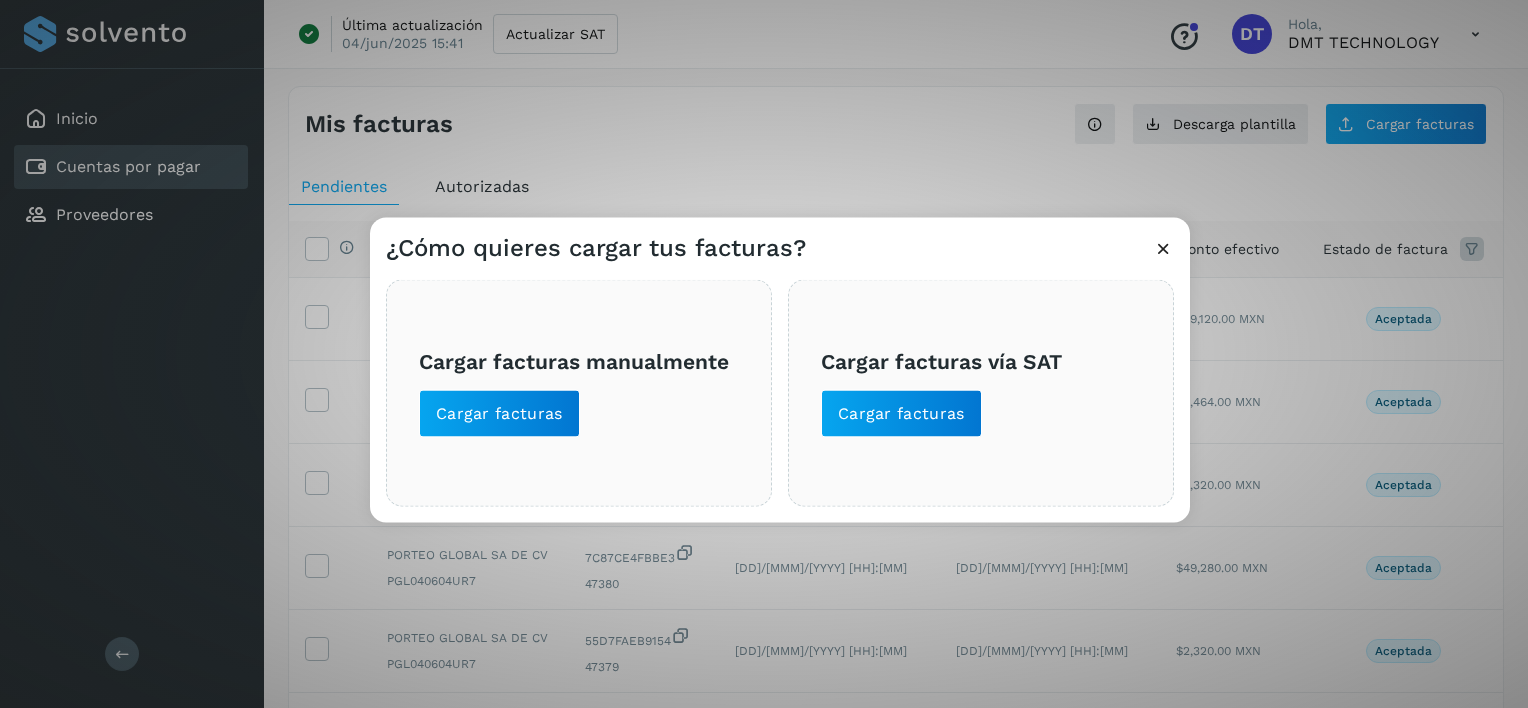 drag, startPoint x: 757, startPoint y: 174, endPoint x: 1043, endPoint y: 149, distance: 287.09058 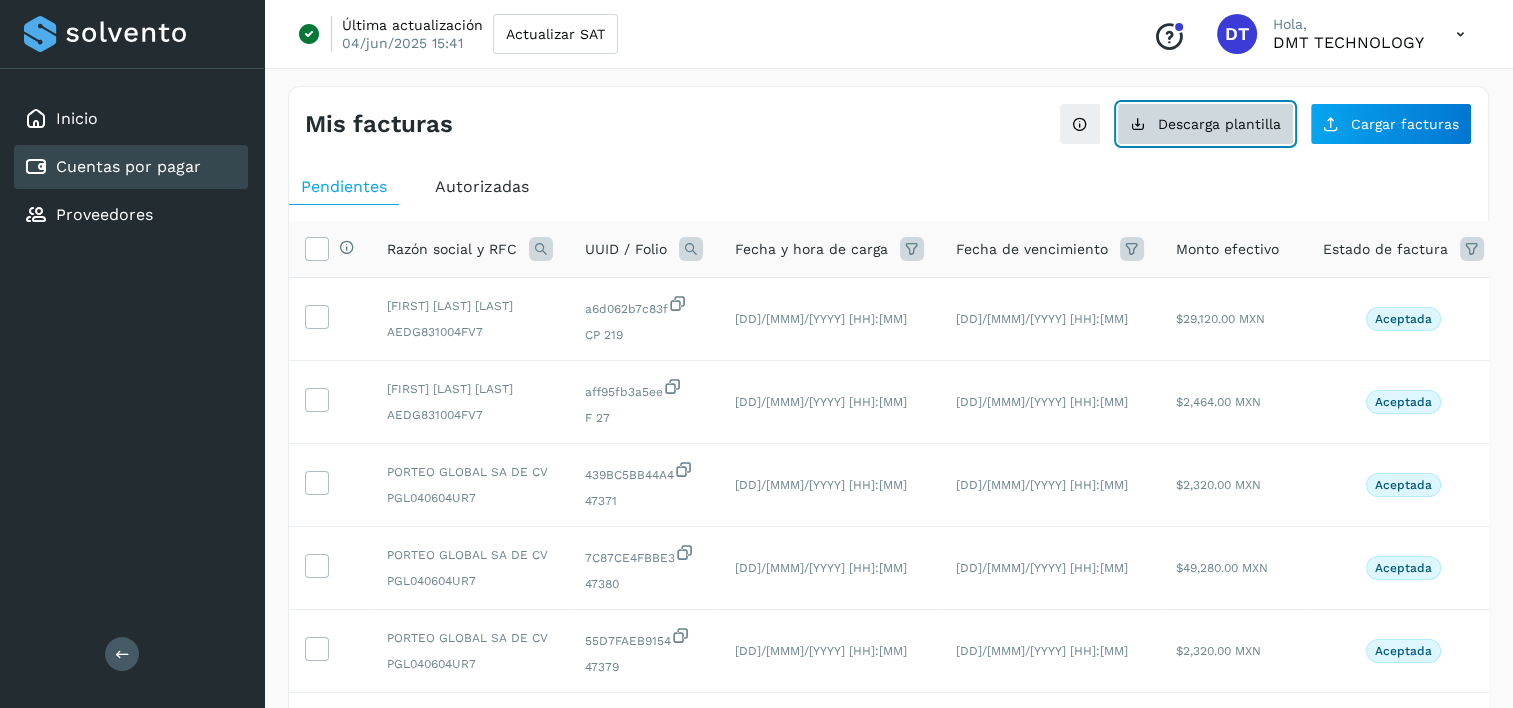 click on "Descarga plantilla" 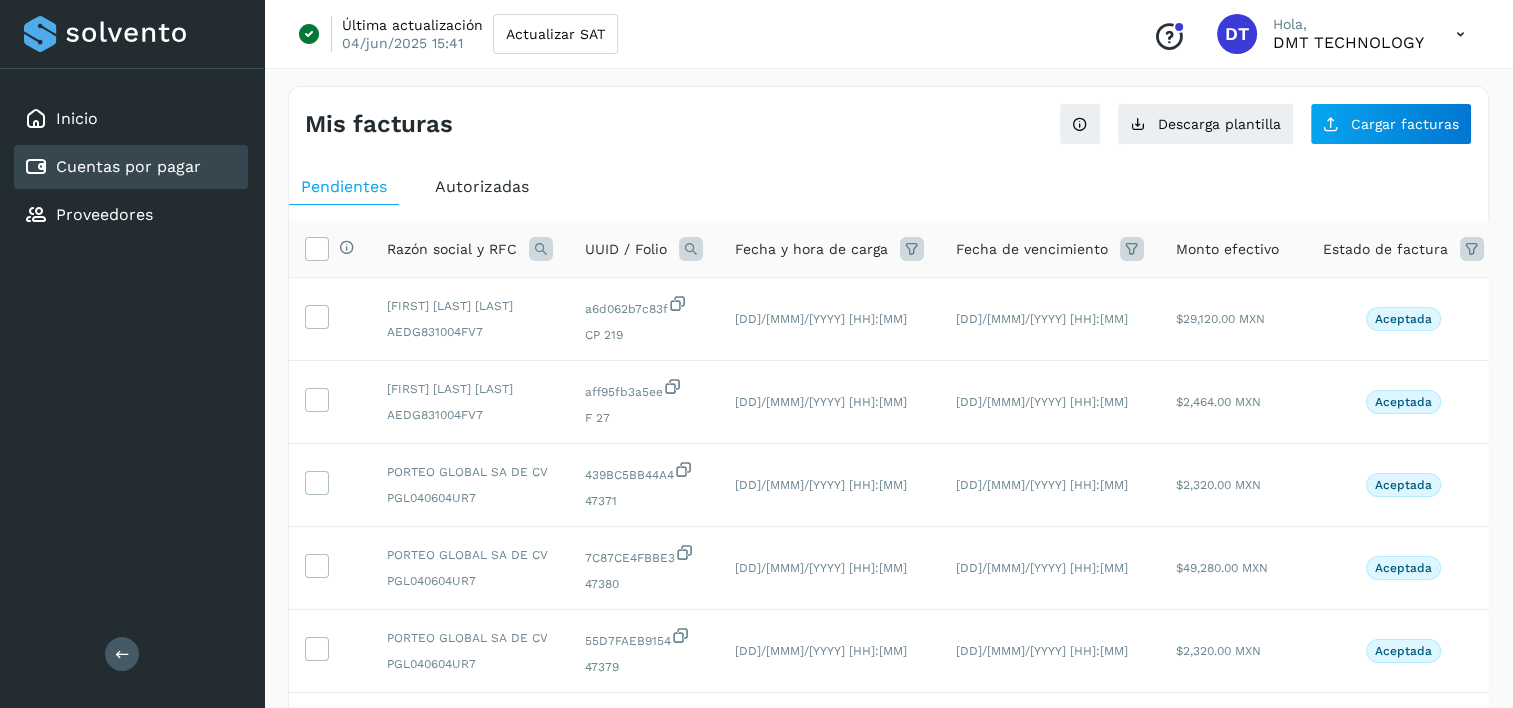 drag, startPoint x: 206, startPoint y: 213, endPoint x: 543, endPoint y: 221, distance: 337.09494 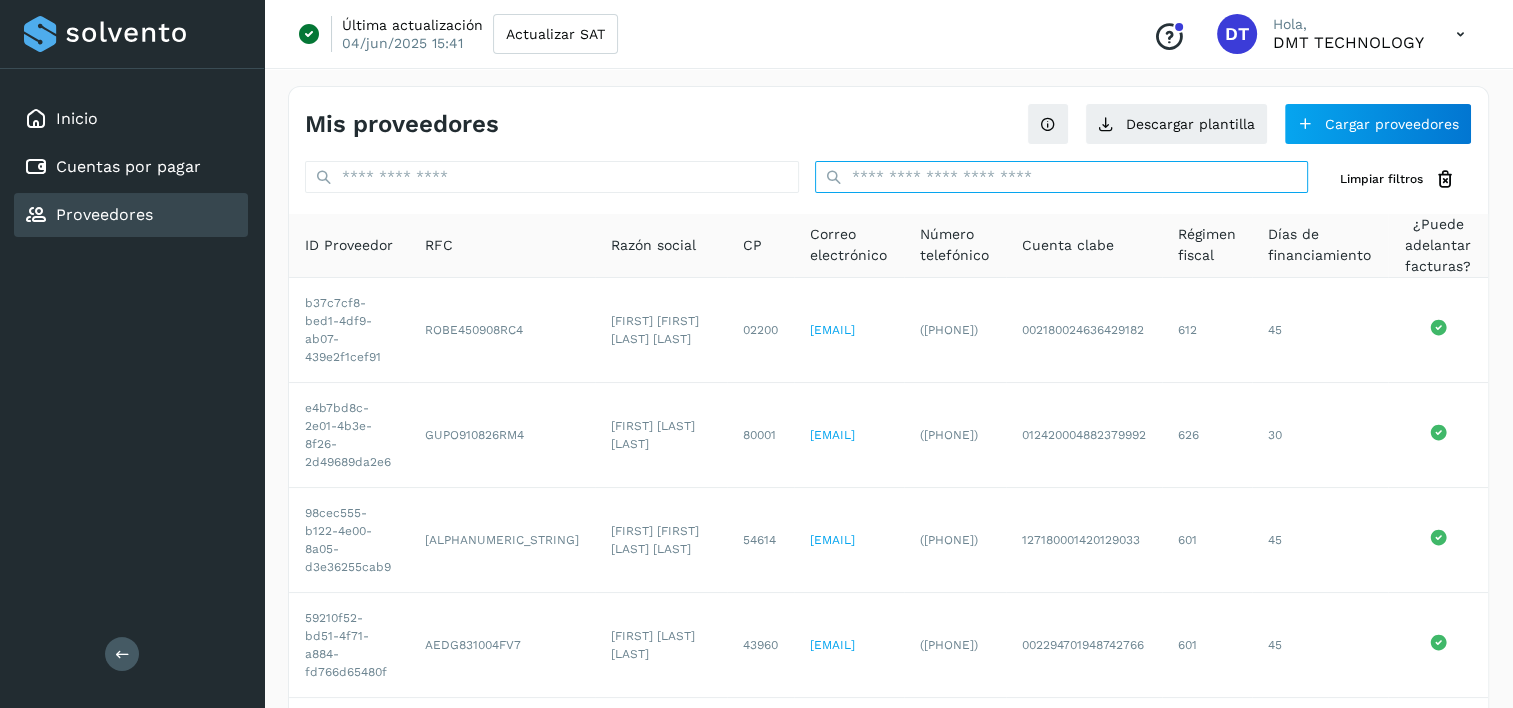 click at bounding box center [1062, 177] 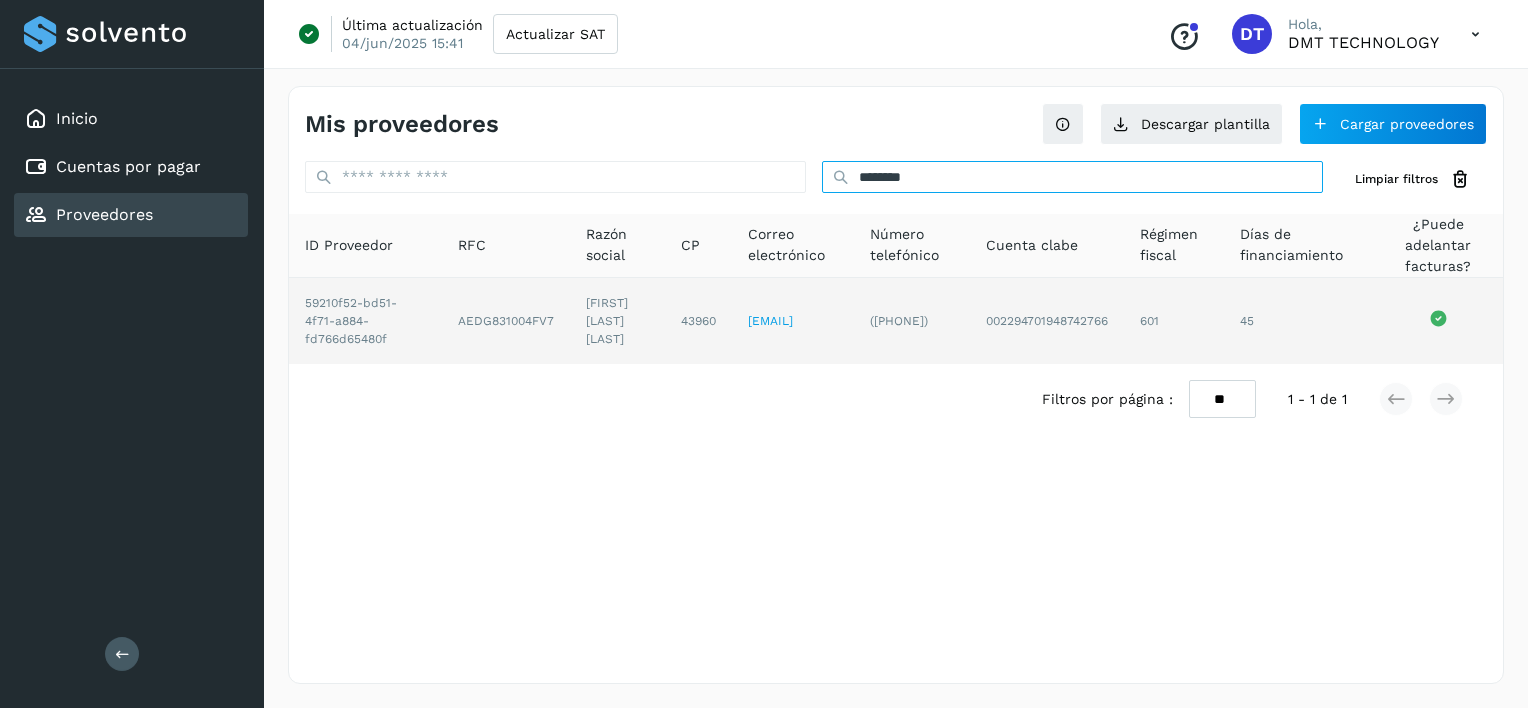 type on "********" 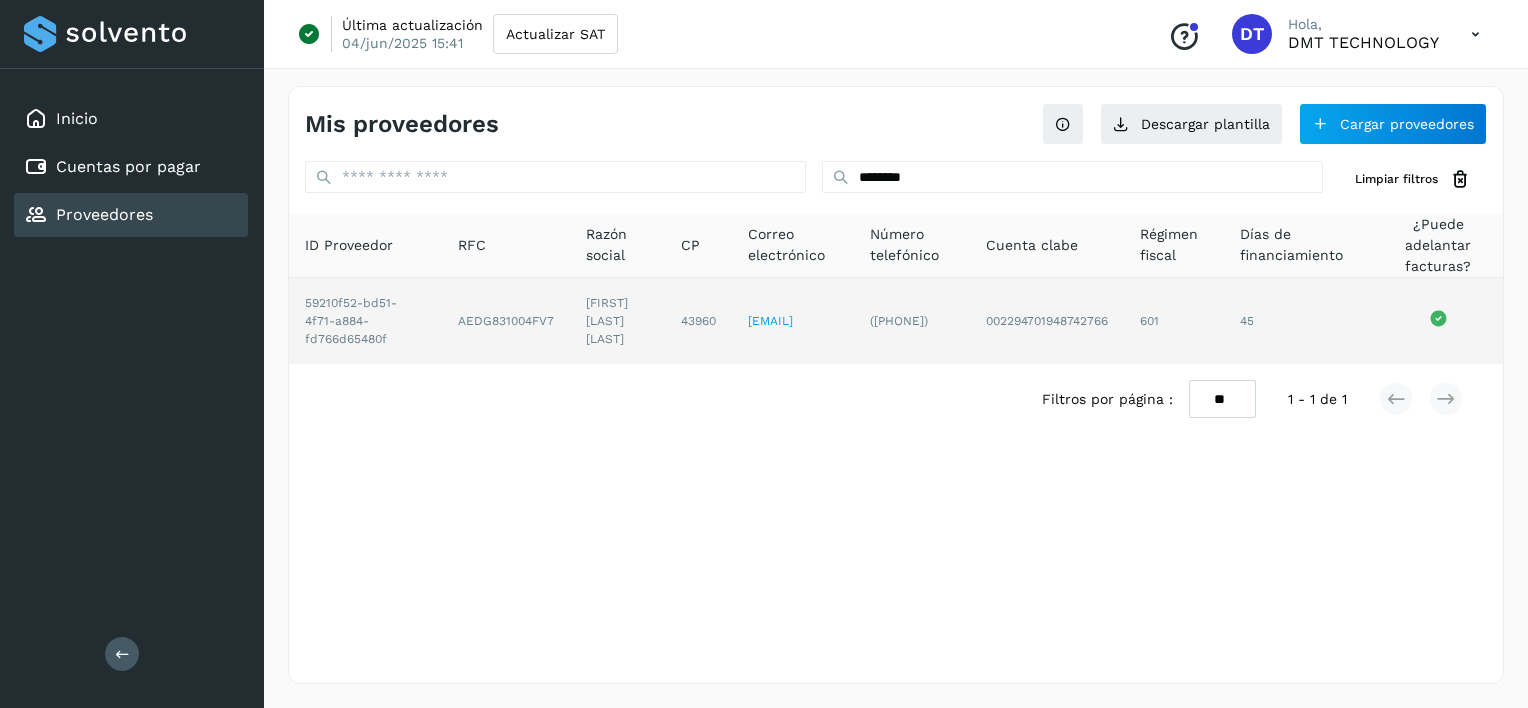 drag, startPoint x: 606, startPoint y: 321, endPoint x: 639, endPoint y: 343, distance: 39.661064 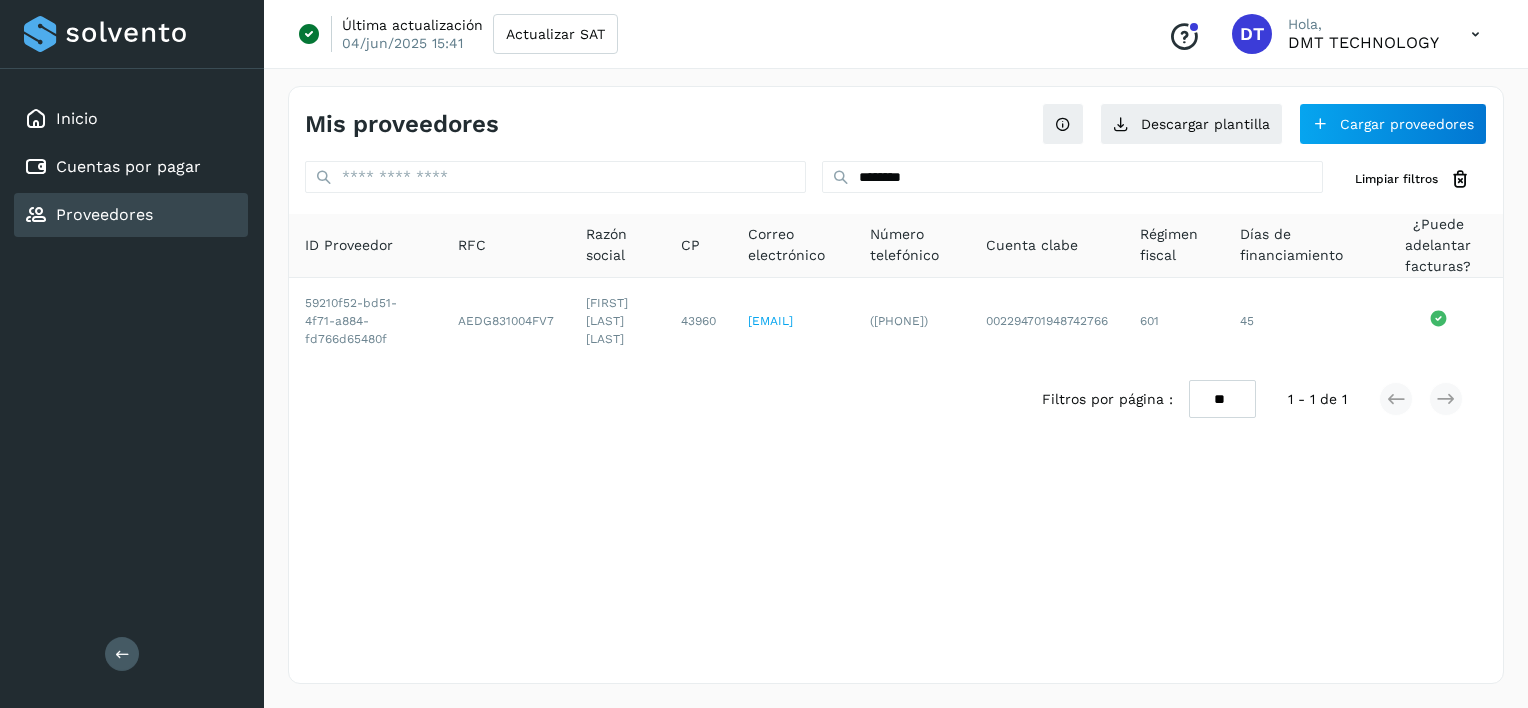 copy on "[FIRST] [LAST] [LAST]" 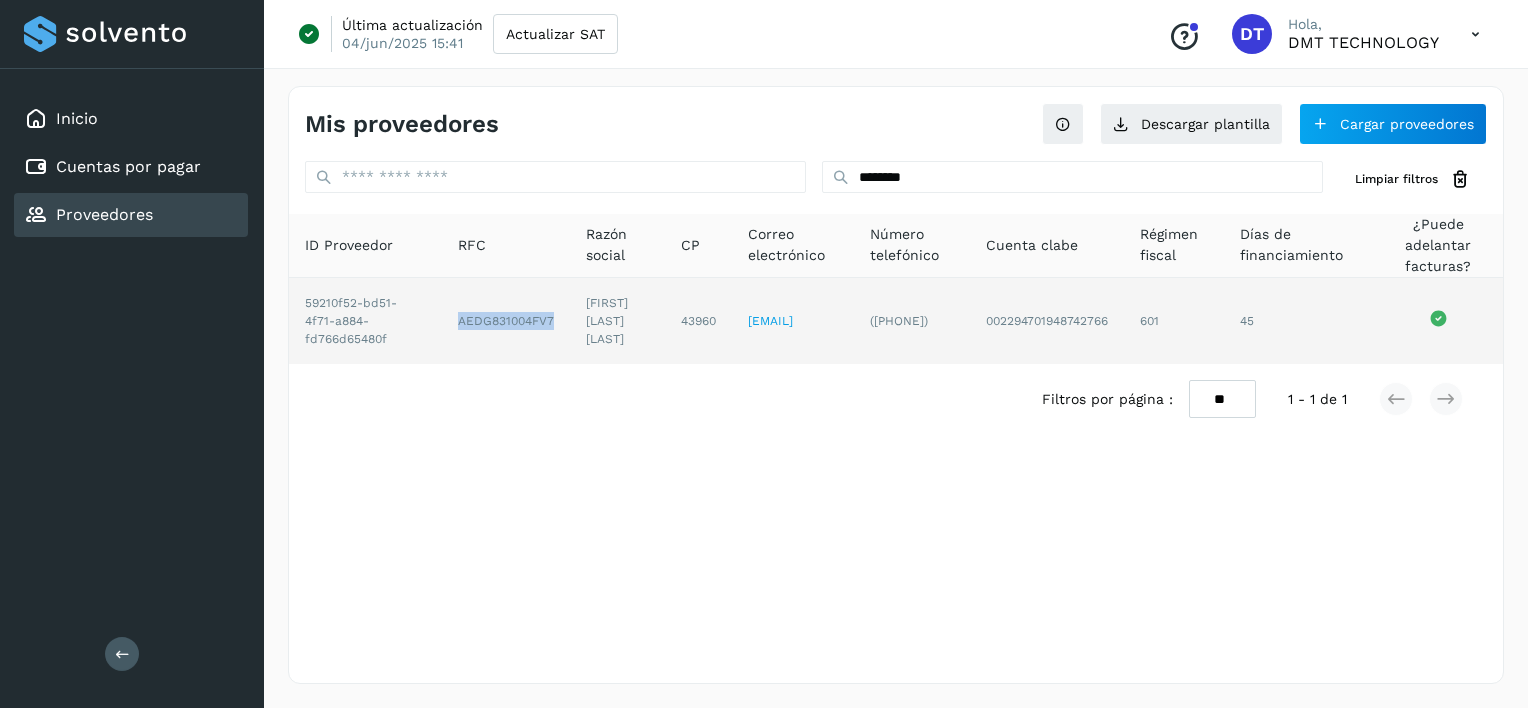 drag, startPoint x: 445, startPoint y: 326, endPoint x: 533, endPoint y: 332, distance: 88.20431 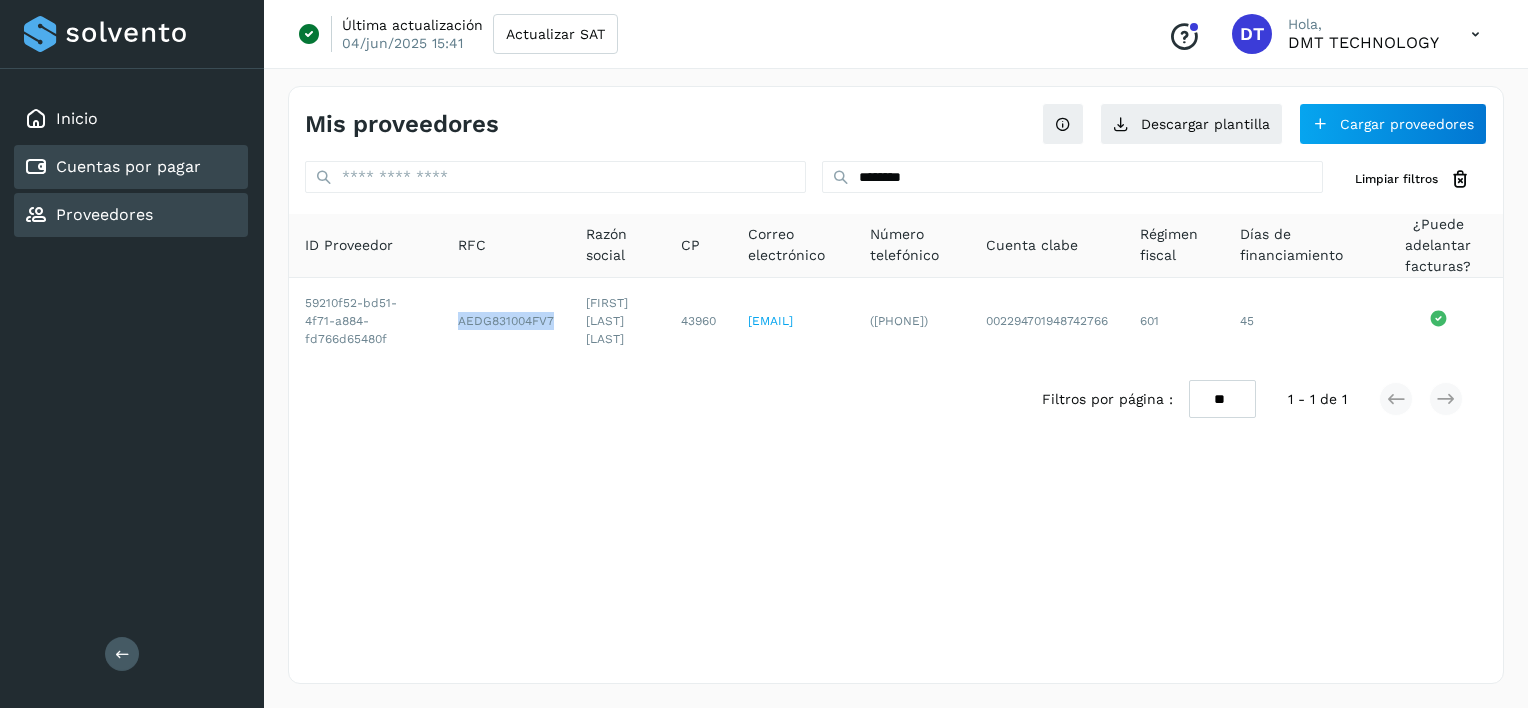 click on "Cuentas por pagar" 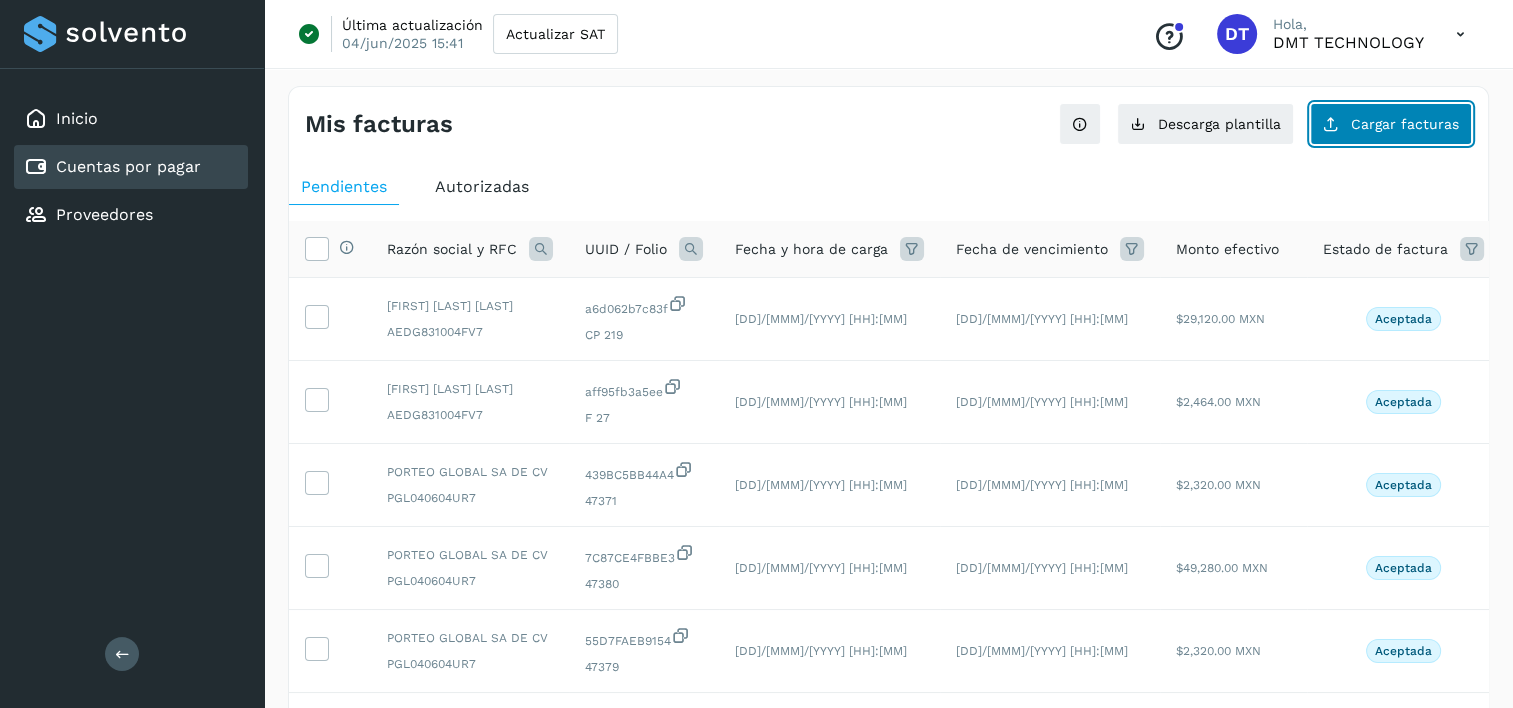 click on "Cargar facturas" 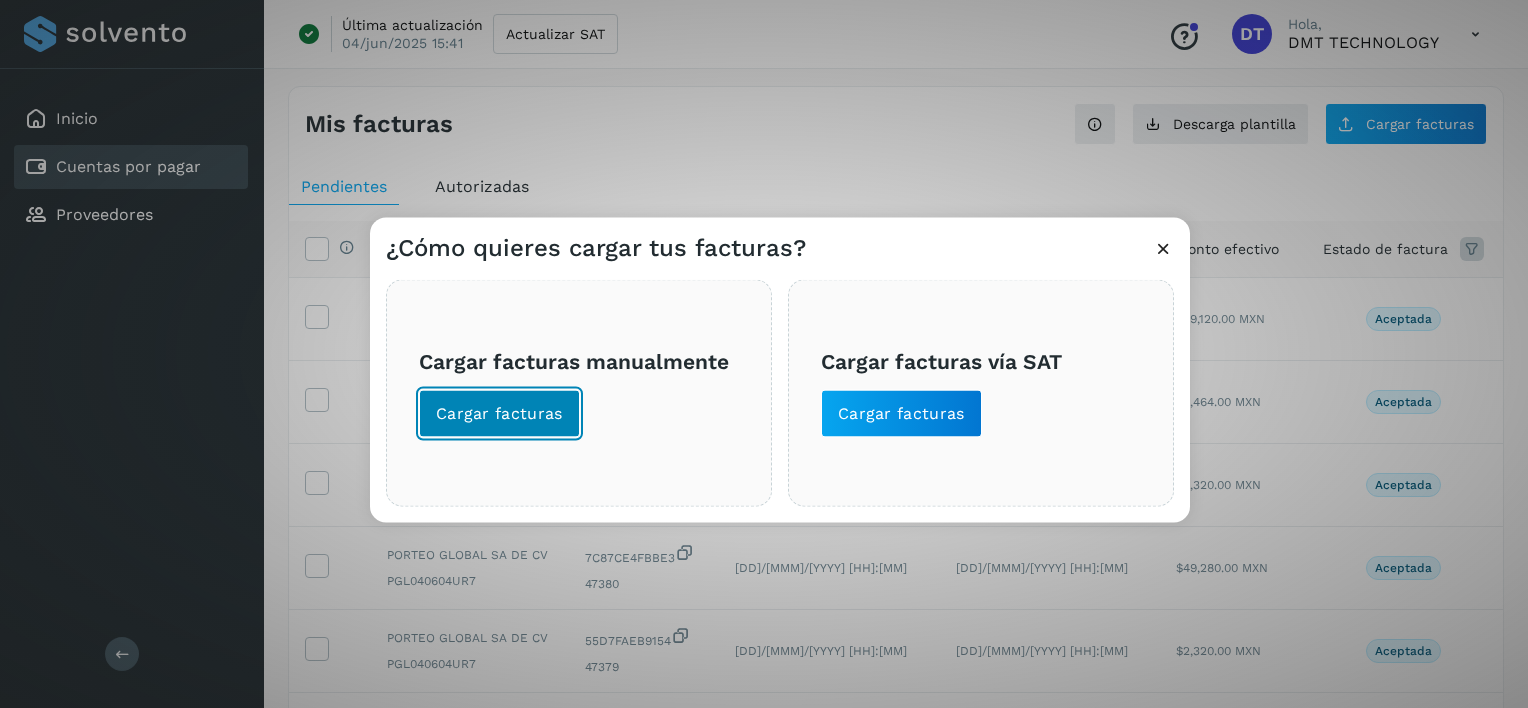 click on "Cargar facturas" 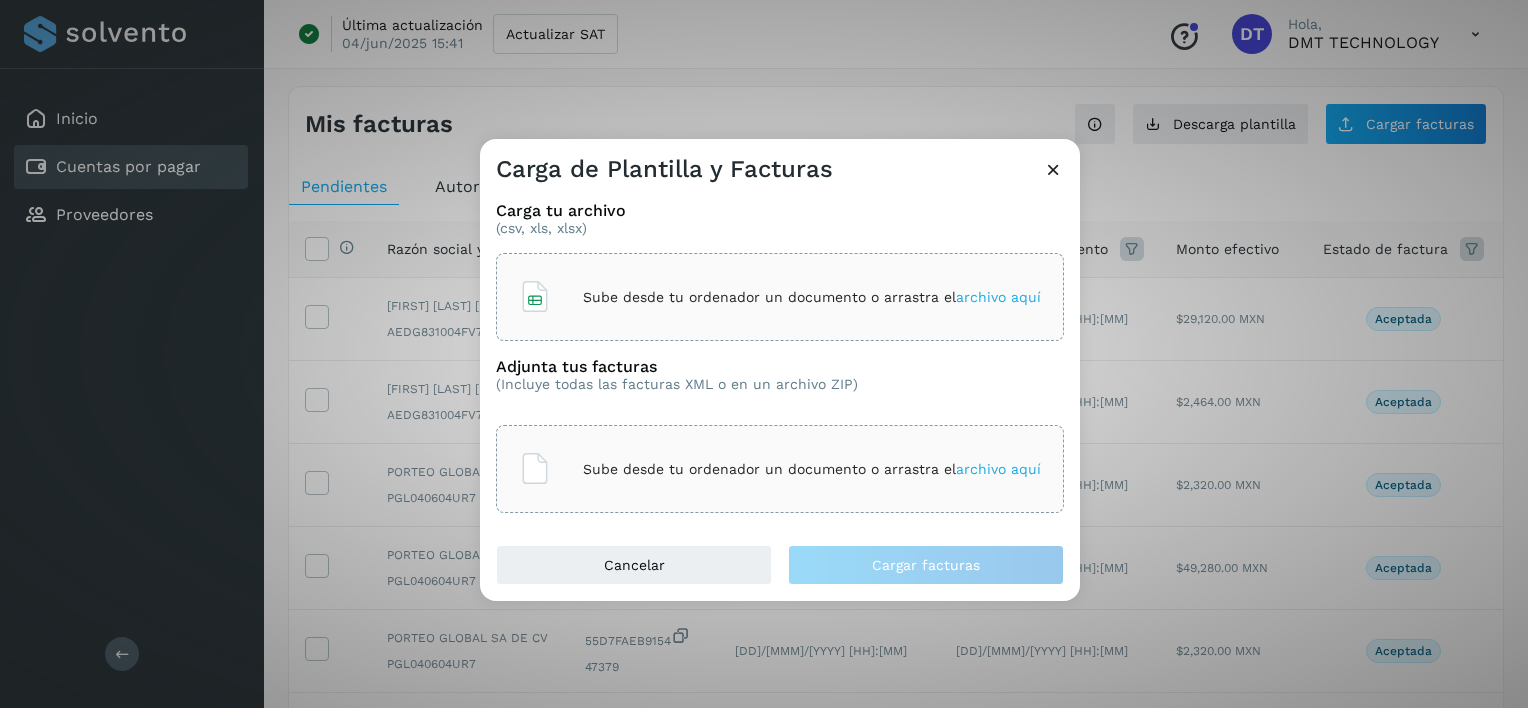 click on "Sube desde tu ordenador un documento o arrastra el  archivo aquí" at bounding box center (812, 297) 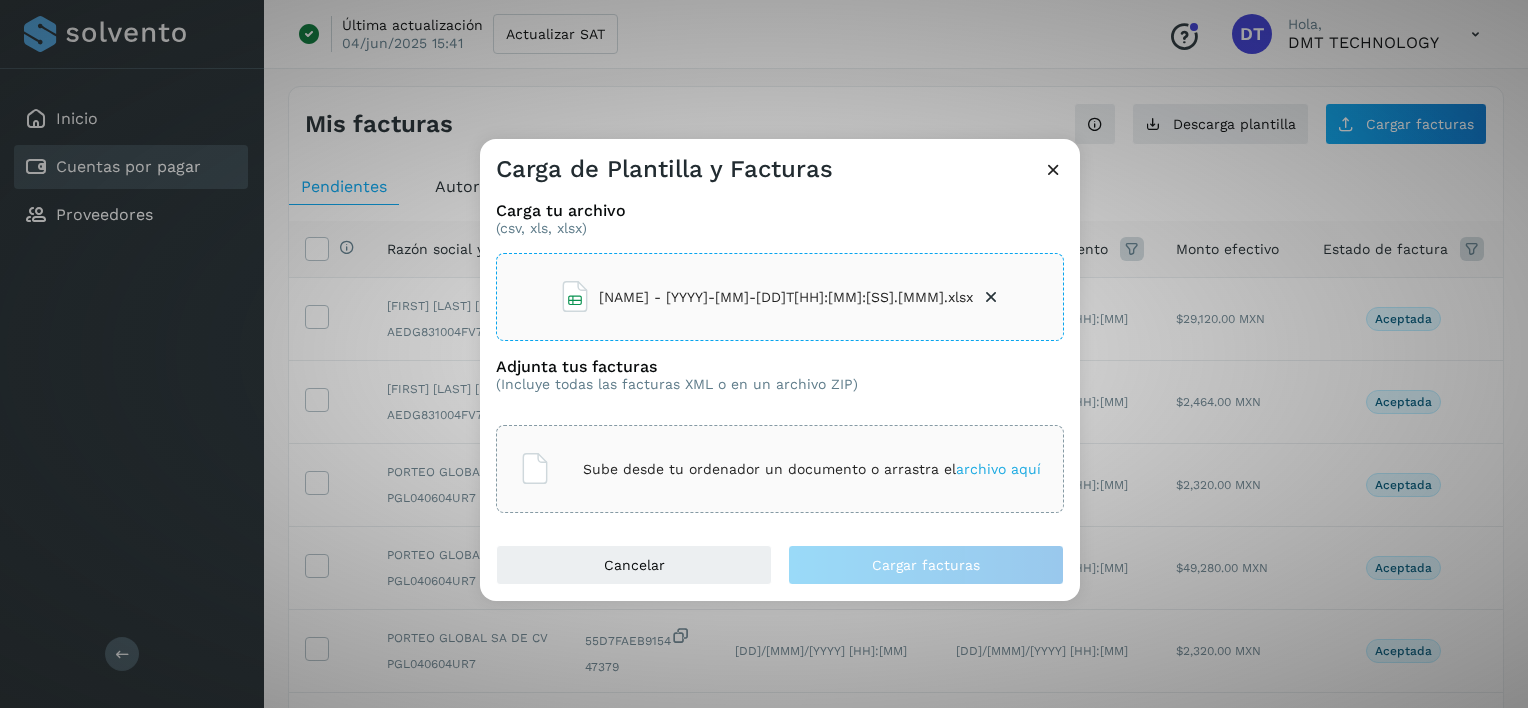 click on "Sube desde tu ordenador un documento o arrastra el  archivo aquí" at bounding box center [812, 469] 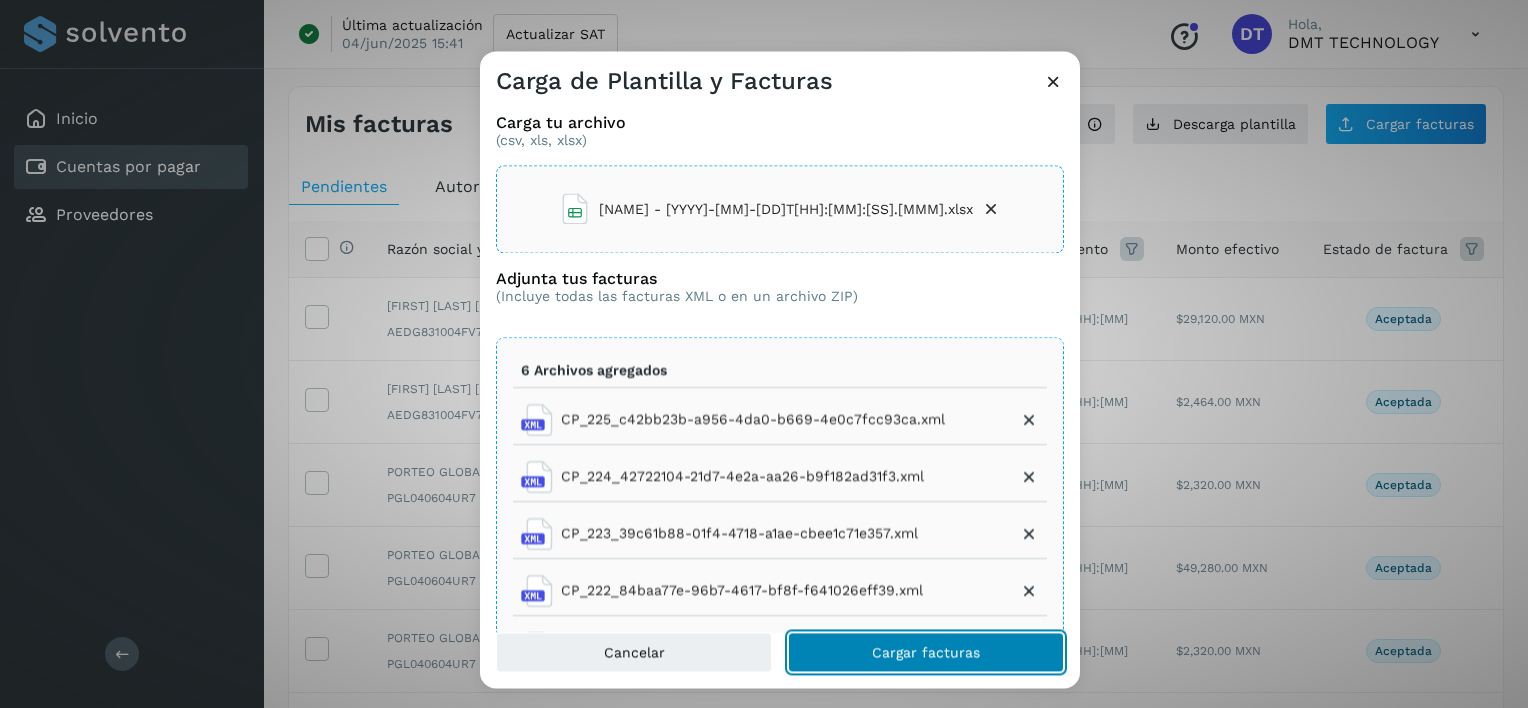 click on "Cargar facturas" 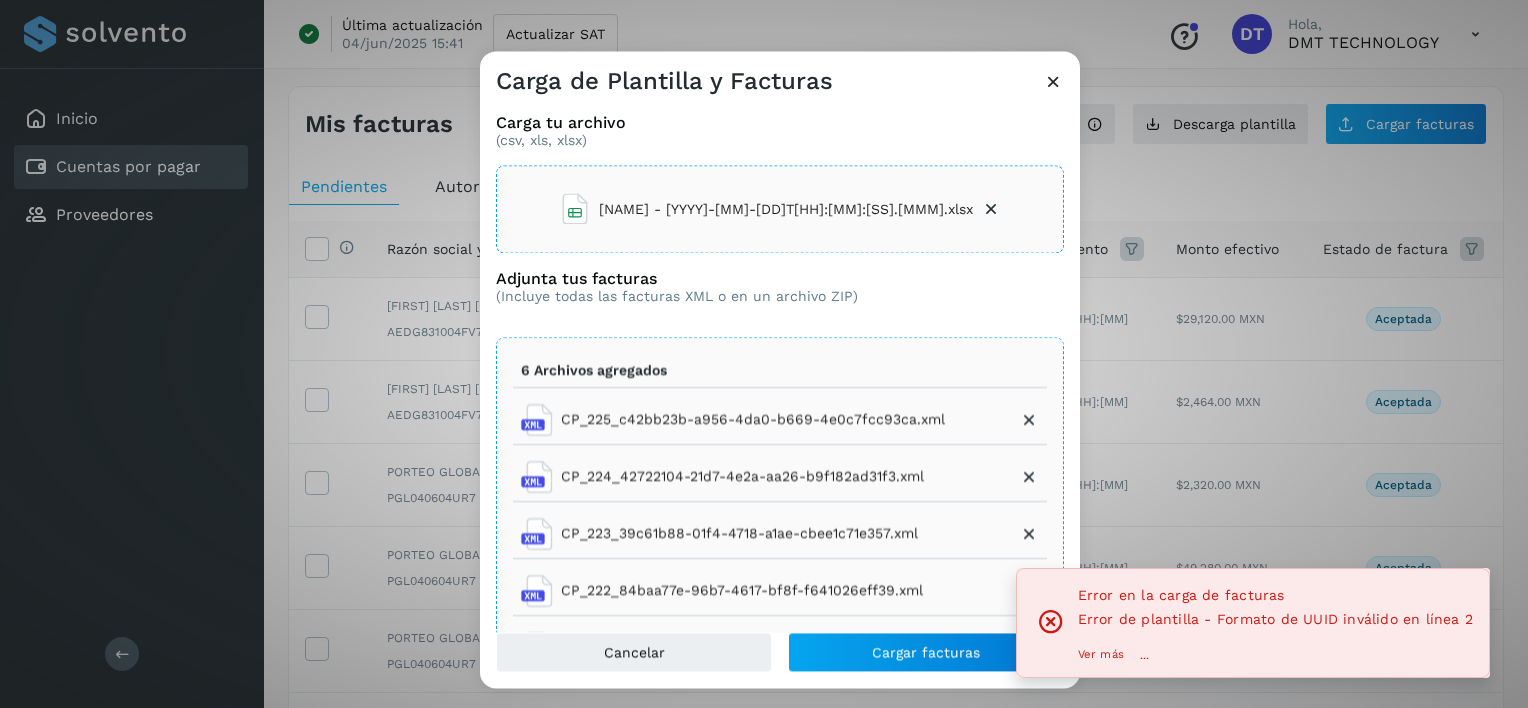 click on "Ver más" at bounding box center (1101, 655) 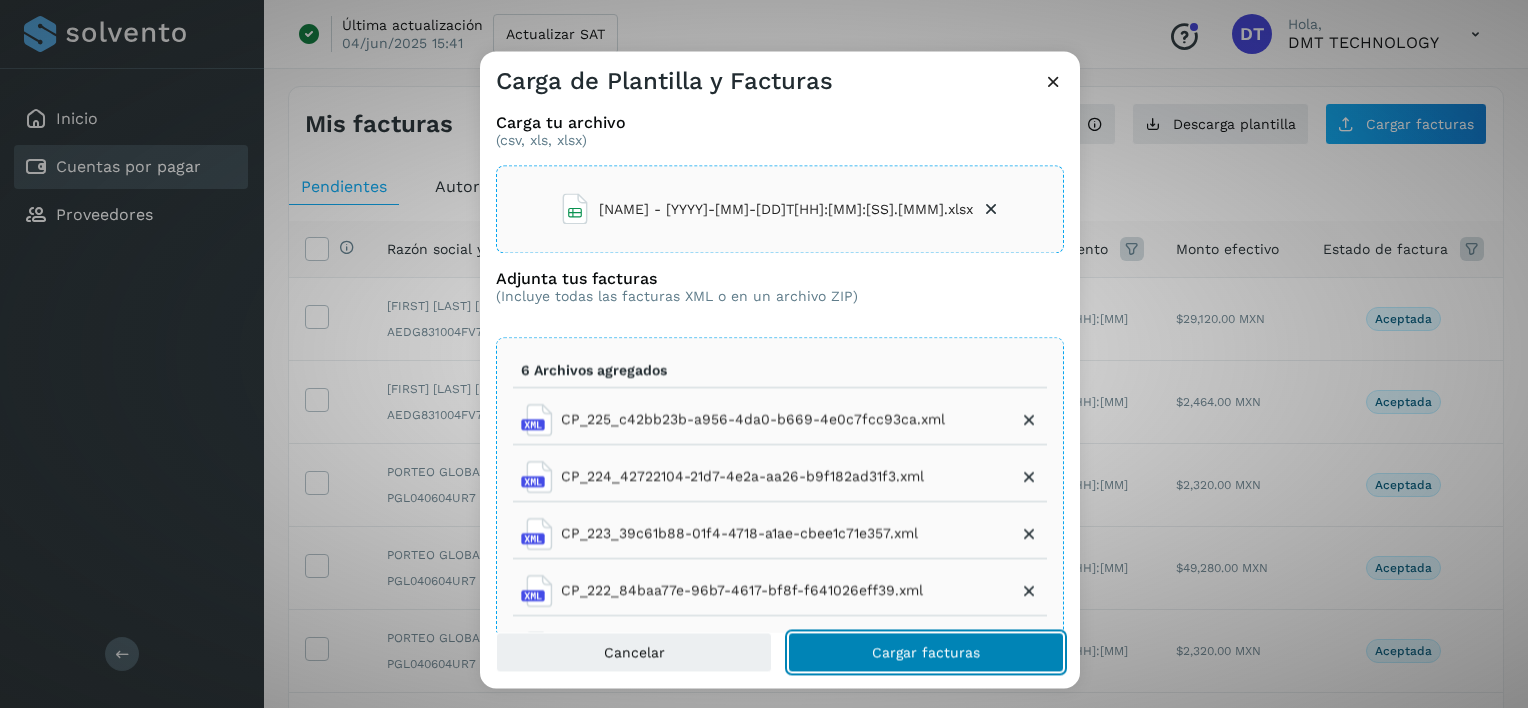 click on "Cargar facturas" 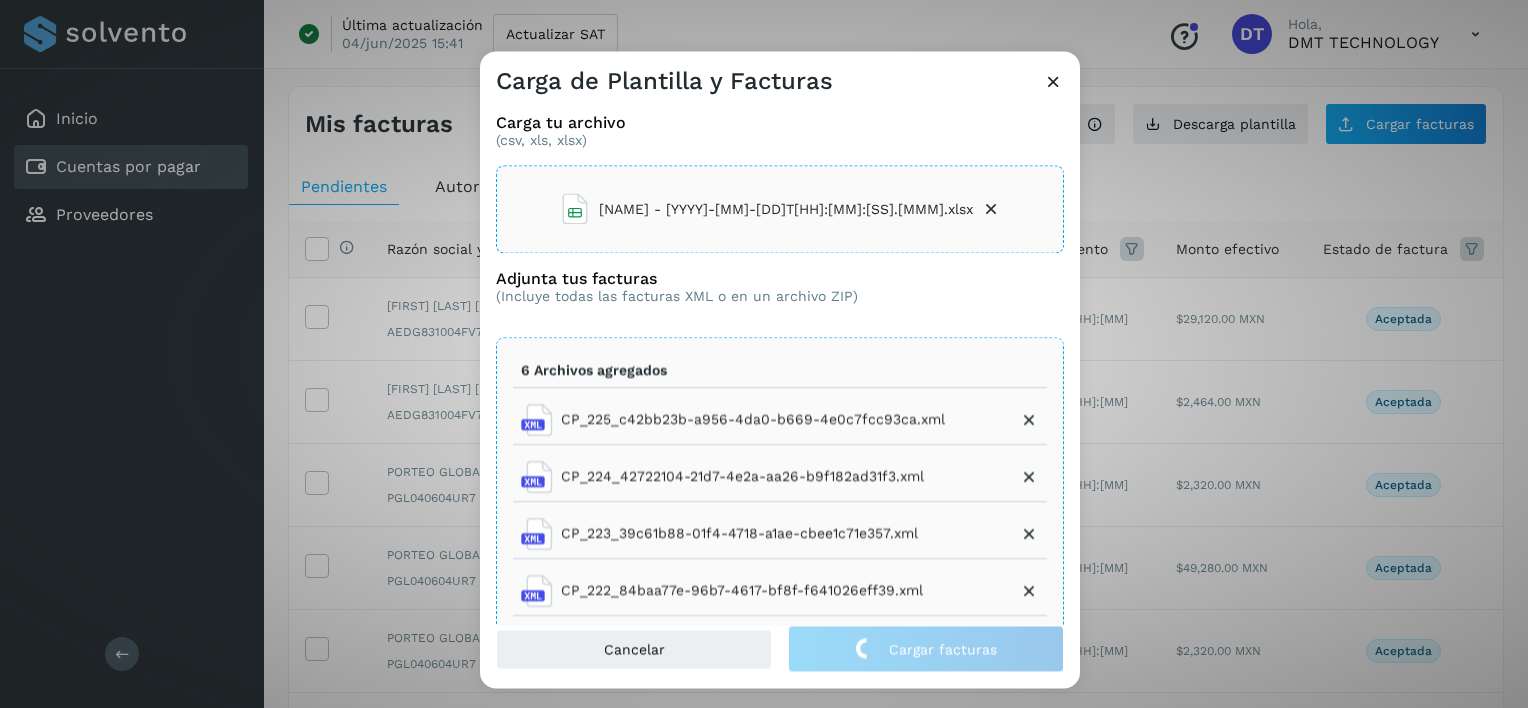 click on "Carga de Plantilla y Facturas" at bounding box center [780, 74] 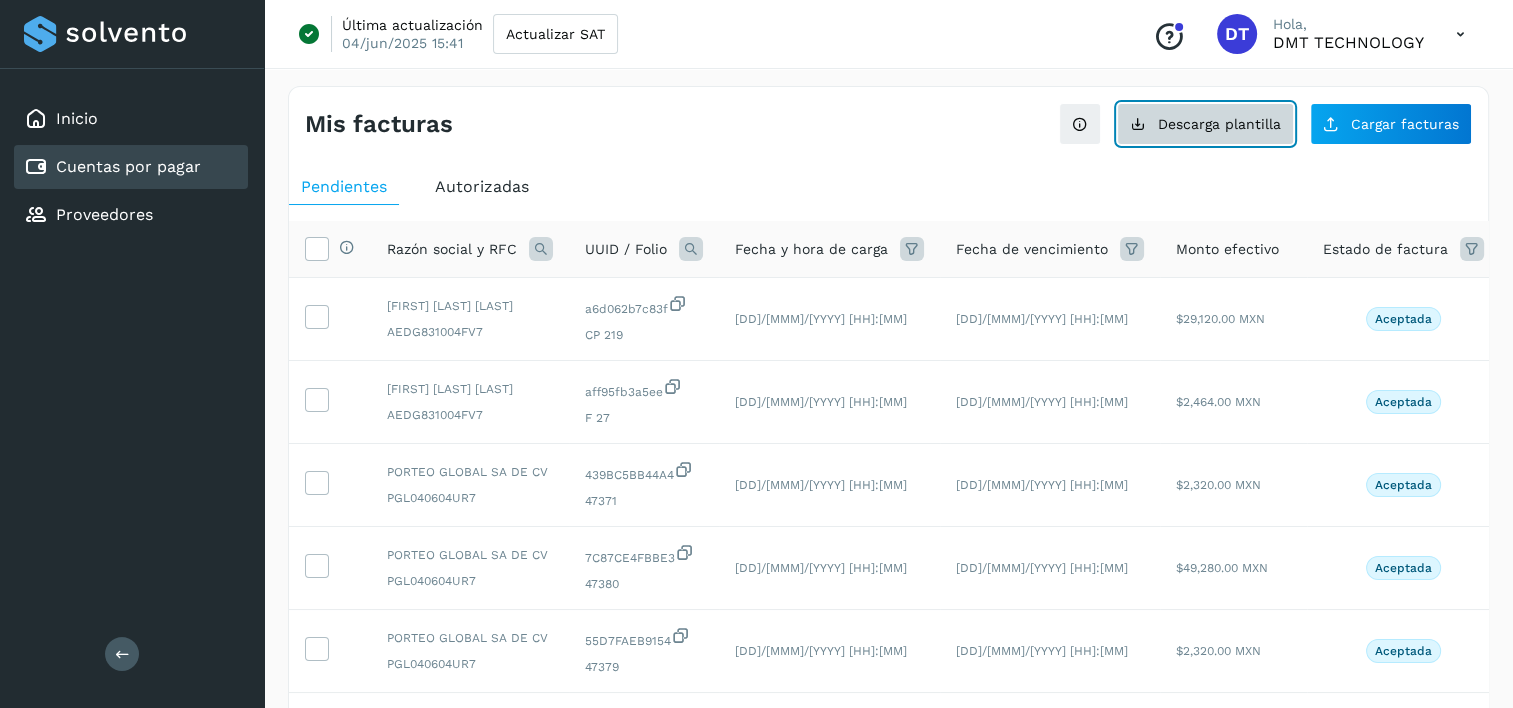 click on "Descarga plantilla" 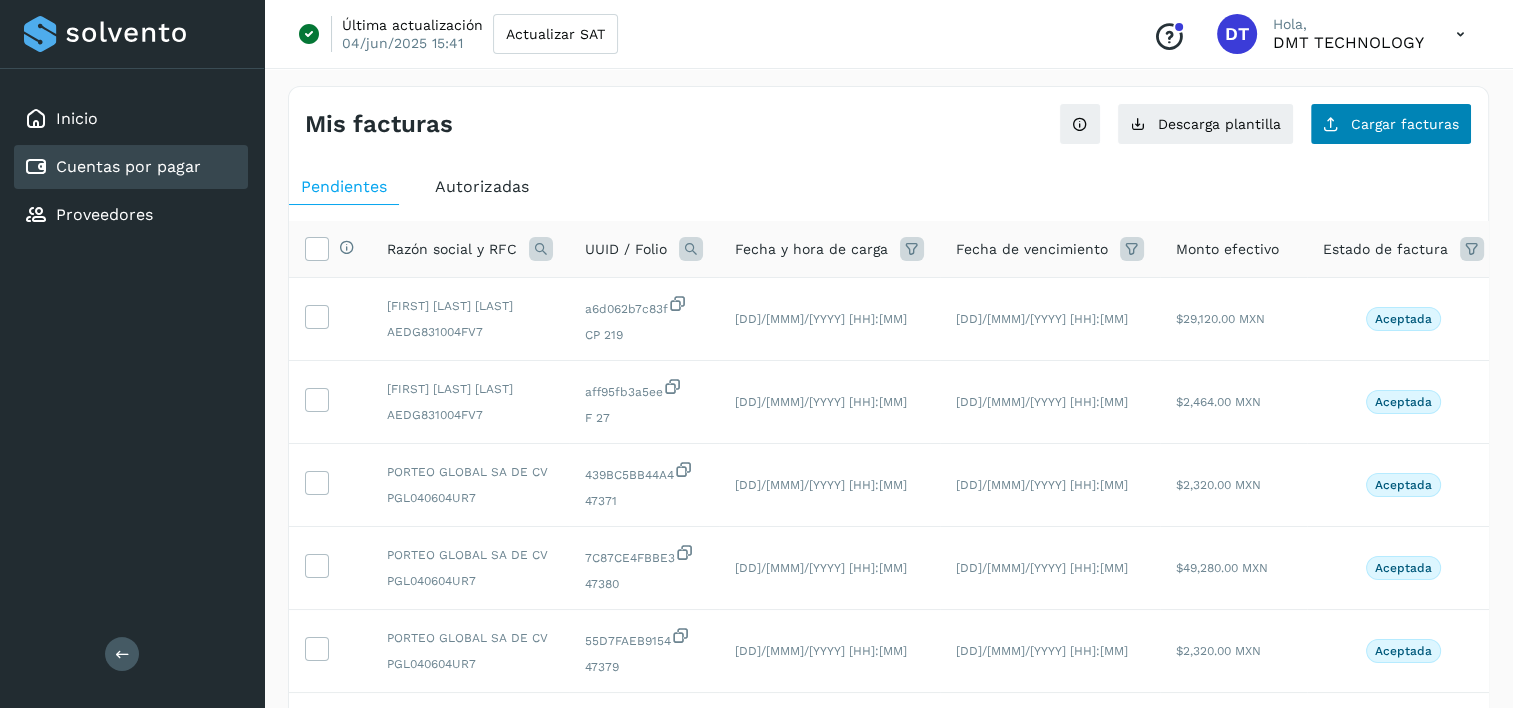 click on "Razón social y RFC UUID / Folio Fecha y hora de carga Fecha de vencimiento Monto efectivo Estado de factura Acciones [FIRST] [LAST] [ALPHANUMERIC_STRING] [CP] [DD]/[MMM]/[YYYY] [HH]:[MM] [DD]/[MMM]/[YYYY] [HH]:[MM] $[NUM],[NUM][NUM][NUM].00 MXN Aceptada [FIRST] [LAST] [ALPHANUMERIC_STRING] [F] [NUM] [DD]/[MMM]/[YYYY] [HH]:[MM] [DD]/[MMM]/[YYYY] [HH]:[MM] $[NUM],[NUM][NUM].00 MXN Aceptada [COMPANY] [COMPANY] [ALPHANUMERIC_STRING] [ALPHANUMERIC_STRING] [DD]/[MMM]/[YYYY] [HH]:[MM] [DD]/[MMM]/[YYYY] [HH]:[MM] $[NUM],[NUM][NUM].00 MXN Aceptada [COMPANY] [COMPANY] [ALPHANUMERIC_STRING] [ALPHANUMERIC_STRING] [NUM] [DD]/[MMM]/[YYYY] [HH]:[MM] [DD]/[MMM]/[YYYY] [HH]:[MM] $[NUM],[NUM][NUM][NUM].00 MXN Aceptada [COMPANY] [COMPANY] [ALPHANUMERIC_STRING] [ALPHANUMERIC_STRING] [NUM] [DD]/[MMM]/[YYYY] [HH]:[MM] [DD]/[MMM]/[YYYY] [HH]:[MM] $[NUM],[NUM][NUM].00 MXN Aceptada" at bounding box center [888, 669] 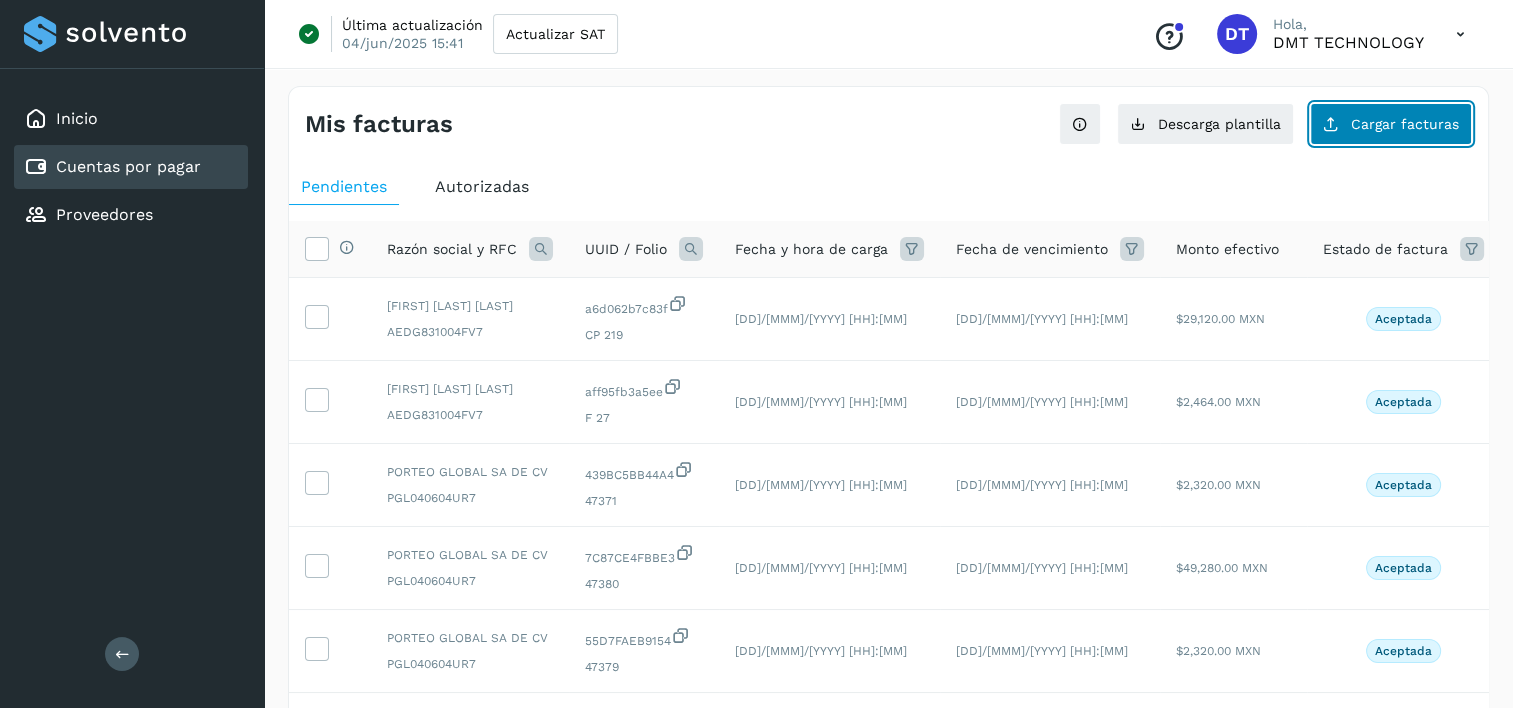 click on "Cargar facturas" 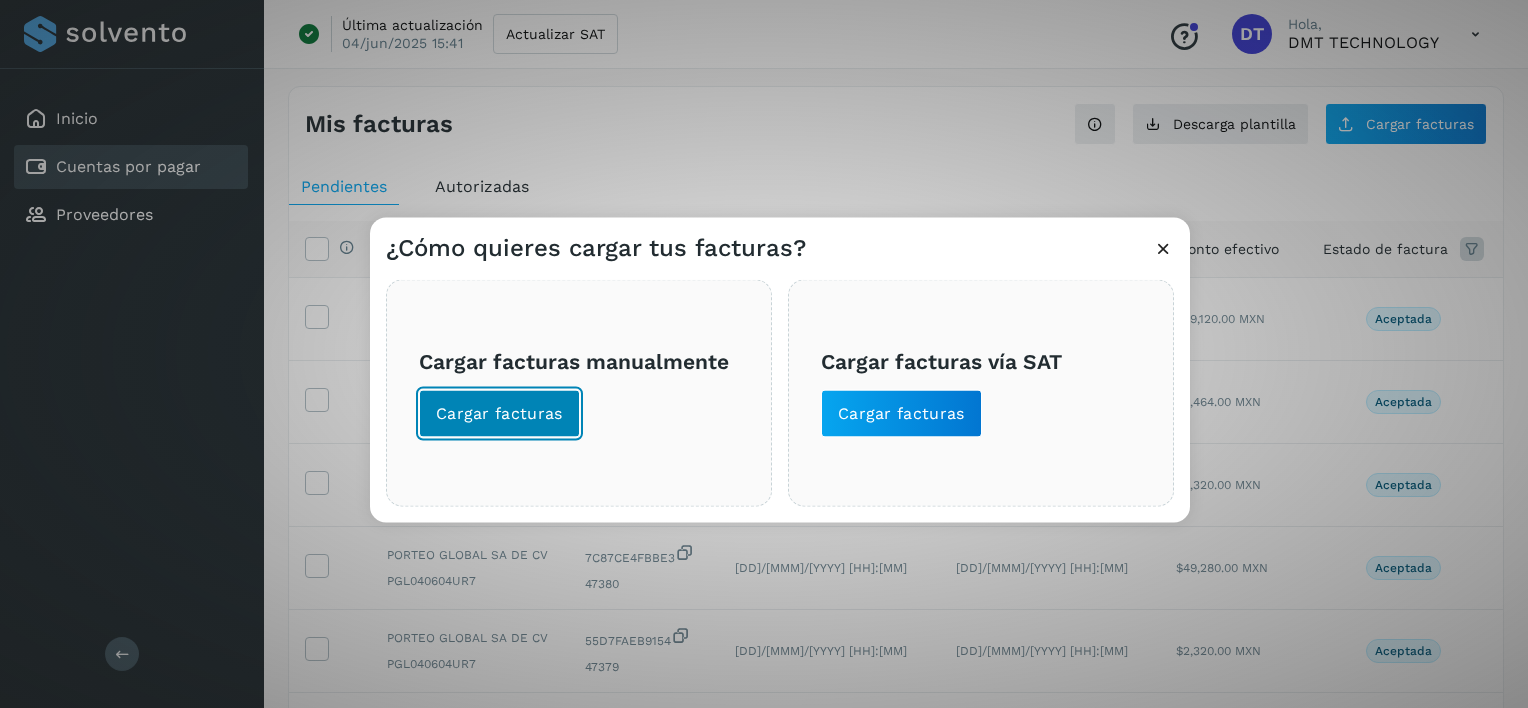 click on "Cargar facturas" at bounding box center [499, 414] 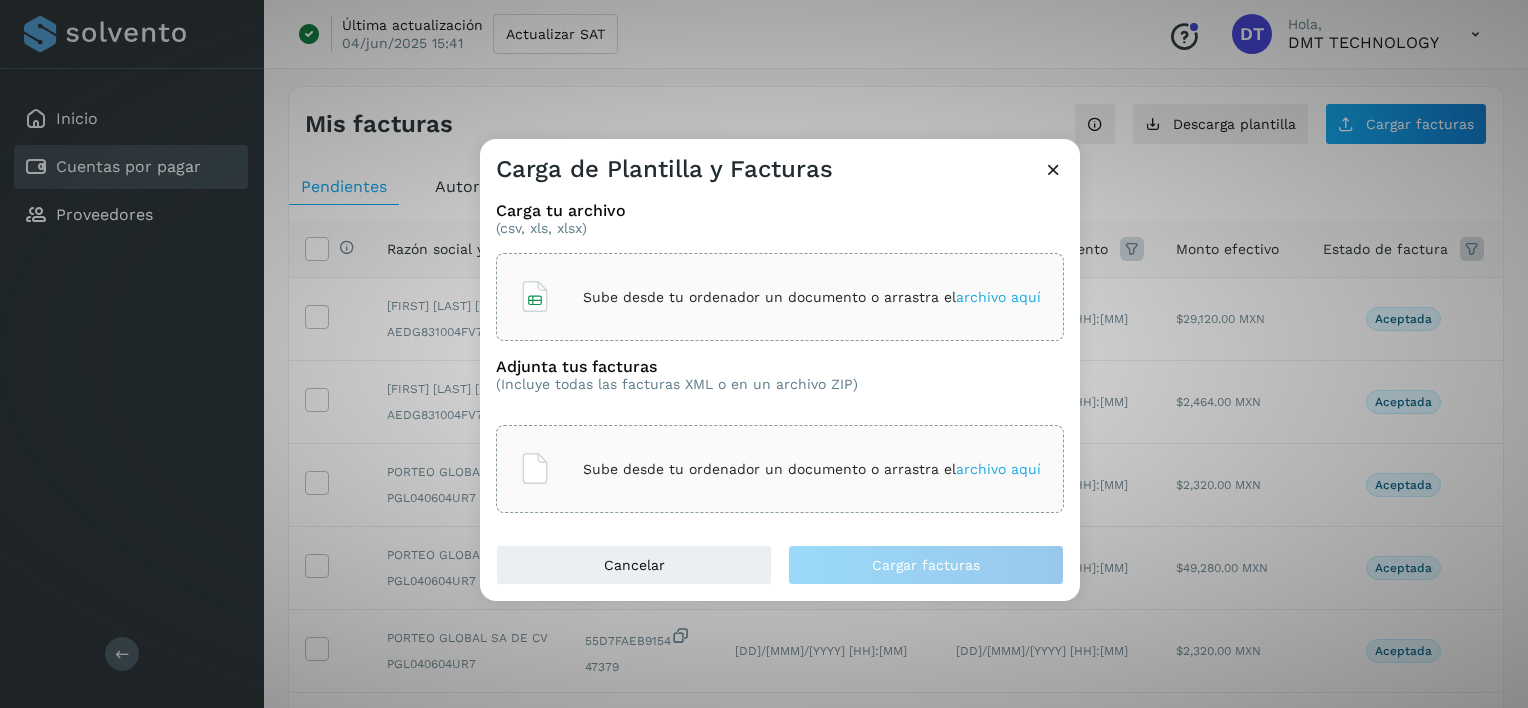 click on "Sube desde tu ordenador un documento o arrastra el  archivo aquí" 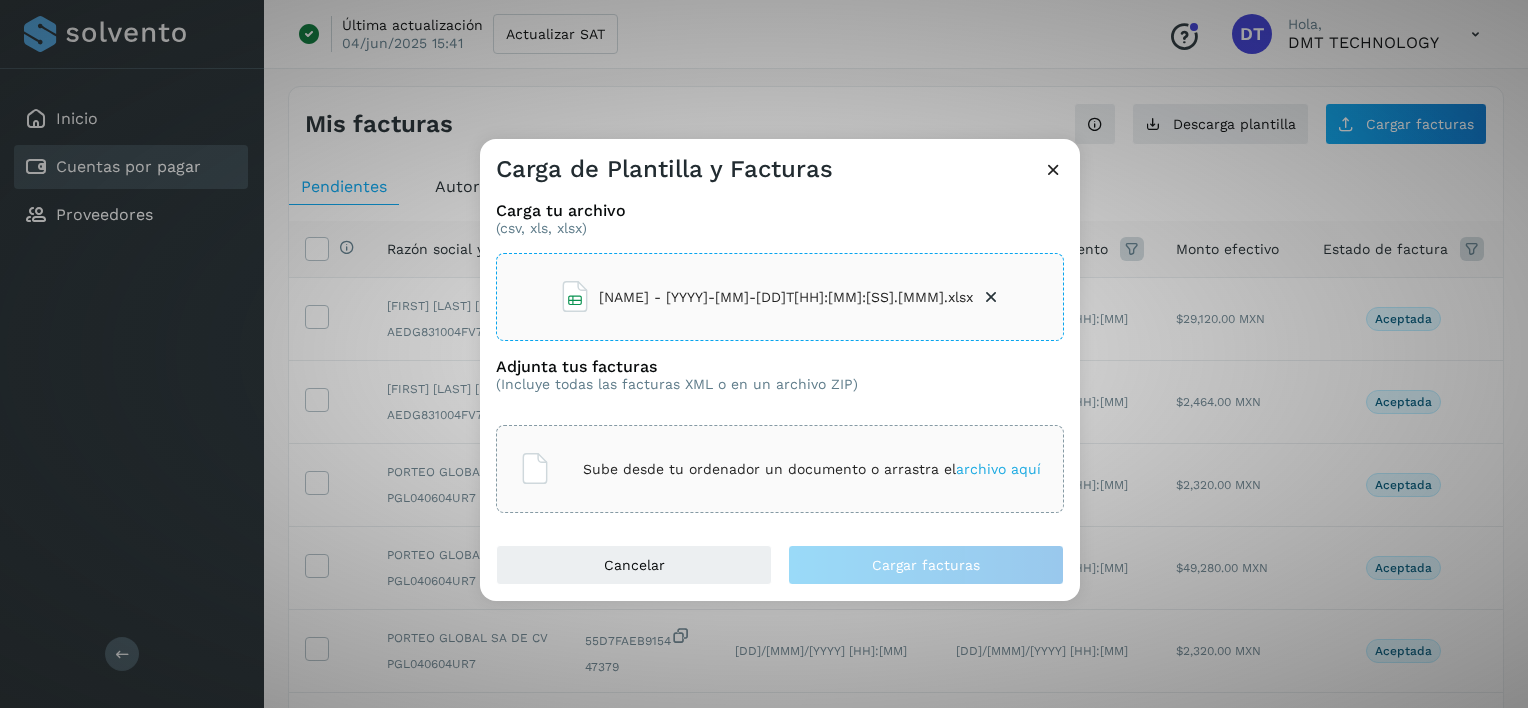click on "Sube desde tu ordenador un documento o arrastra el  archivo aquí" 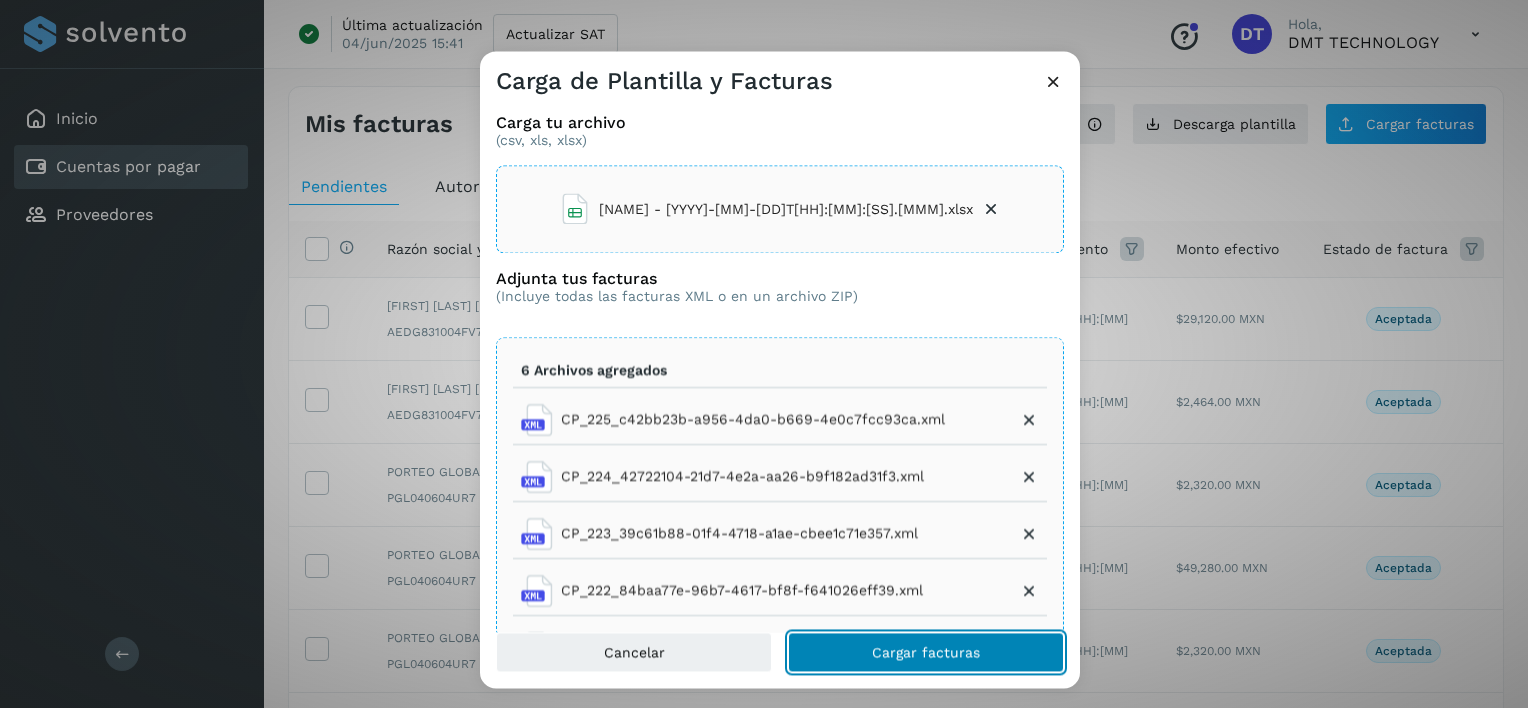 click on "Cargar facturas" 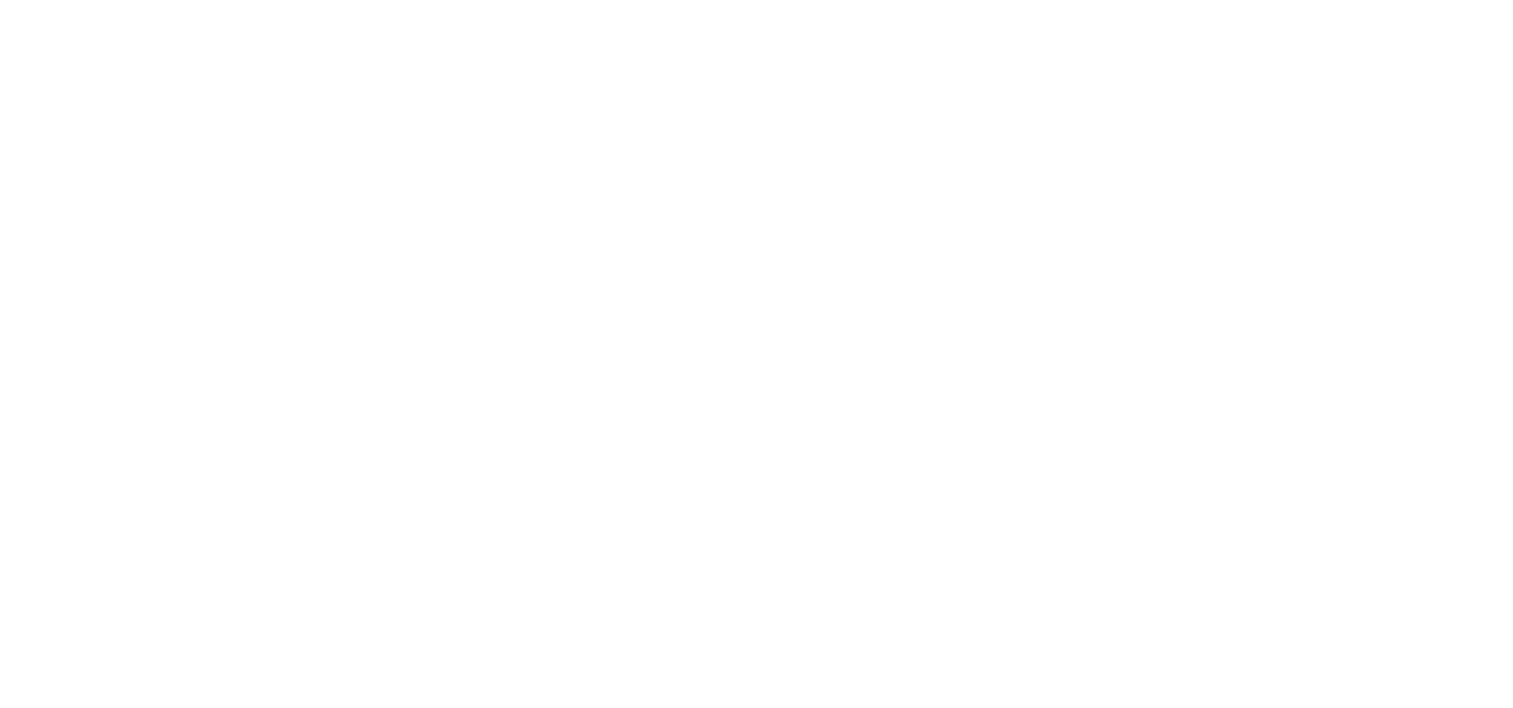 scroll, scrollTop: 0, scrollLeft: 0, axis: both 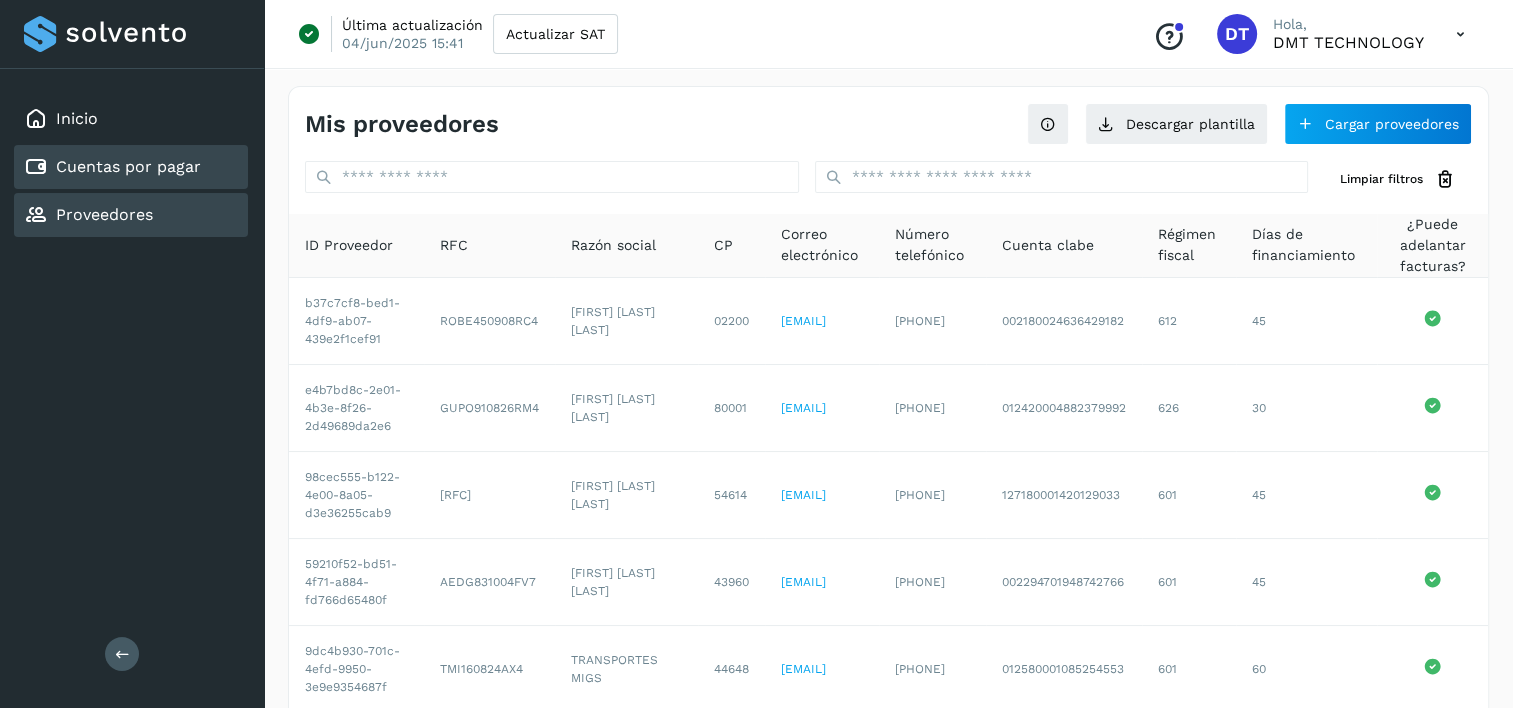 click on "Cuentas por pagar" at bounding box center (128, 166) 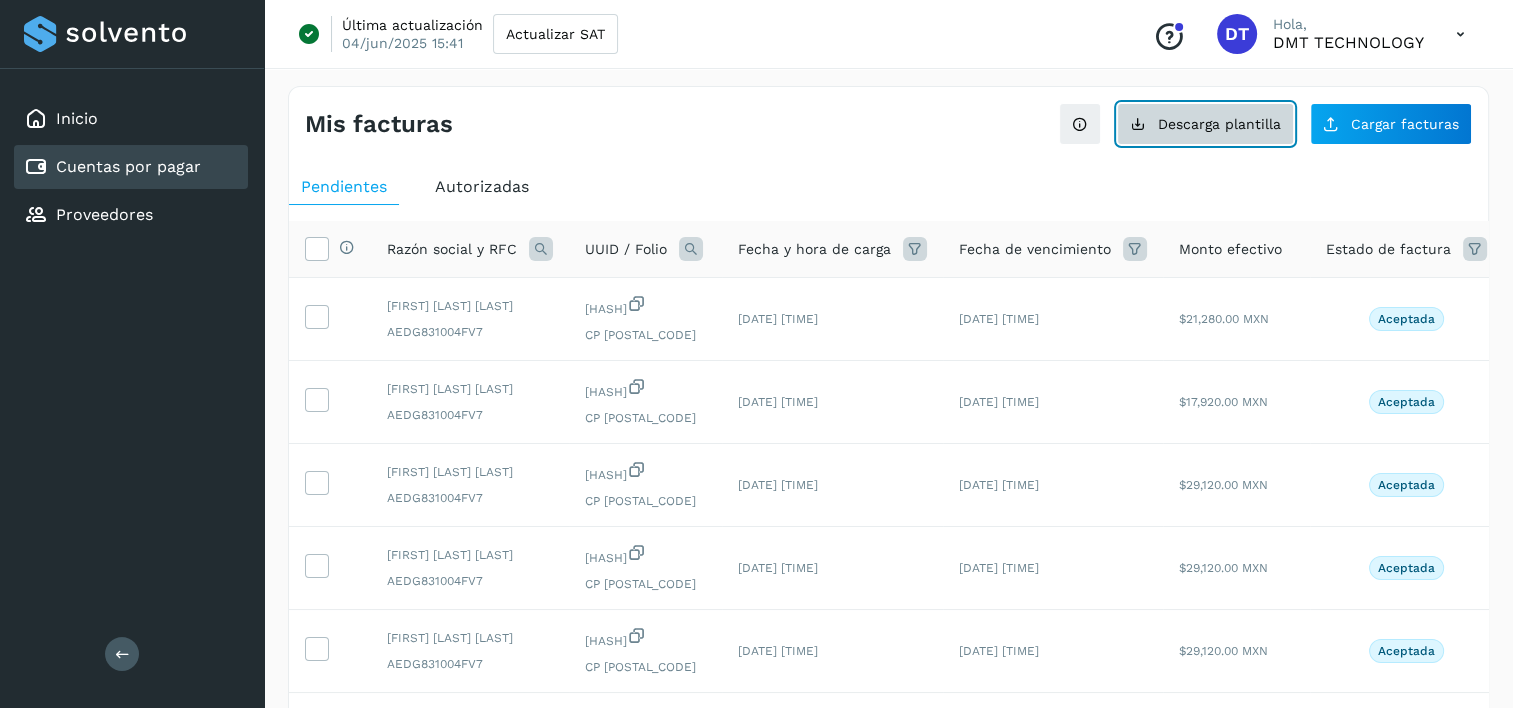 click on "Descarga plantilla" 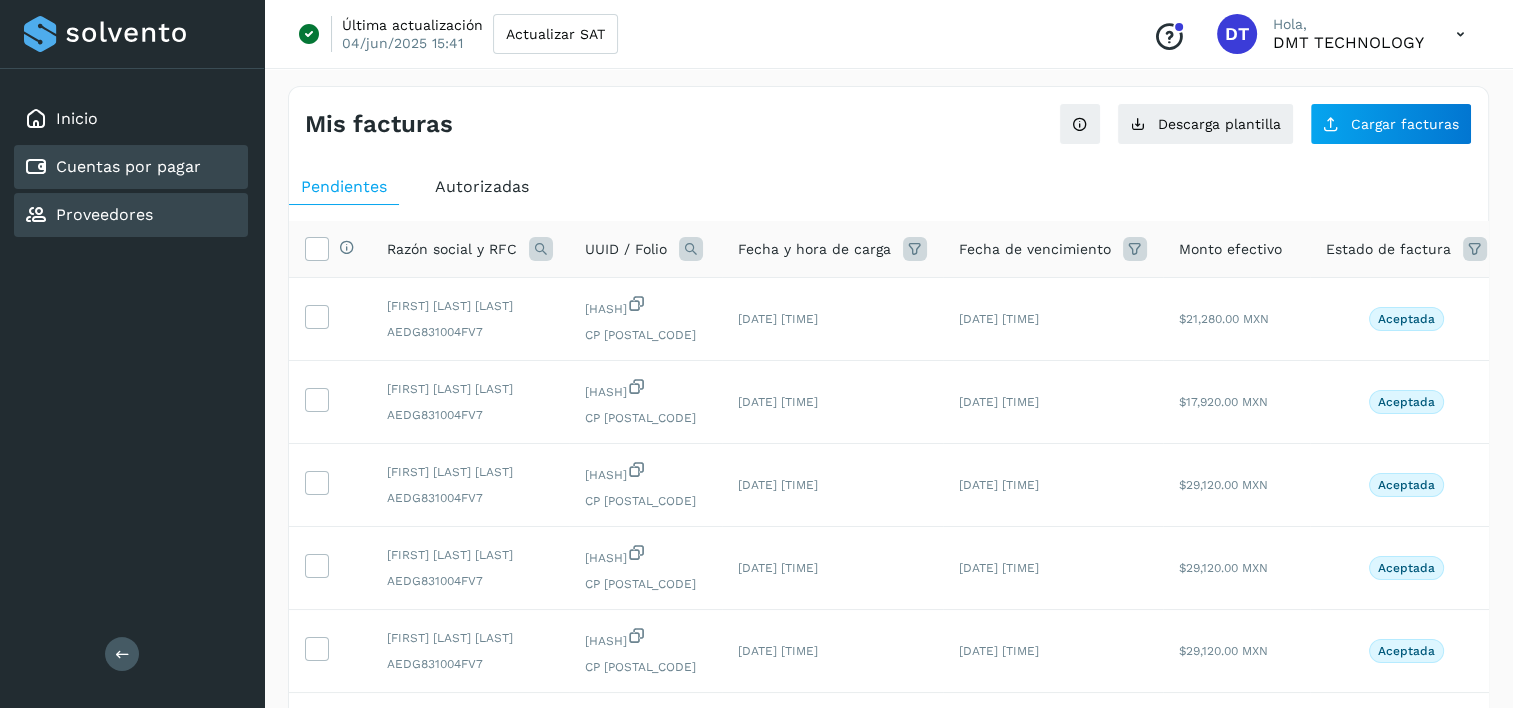 click on "Proveedores" 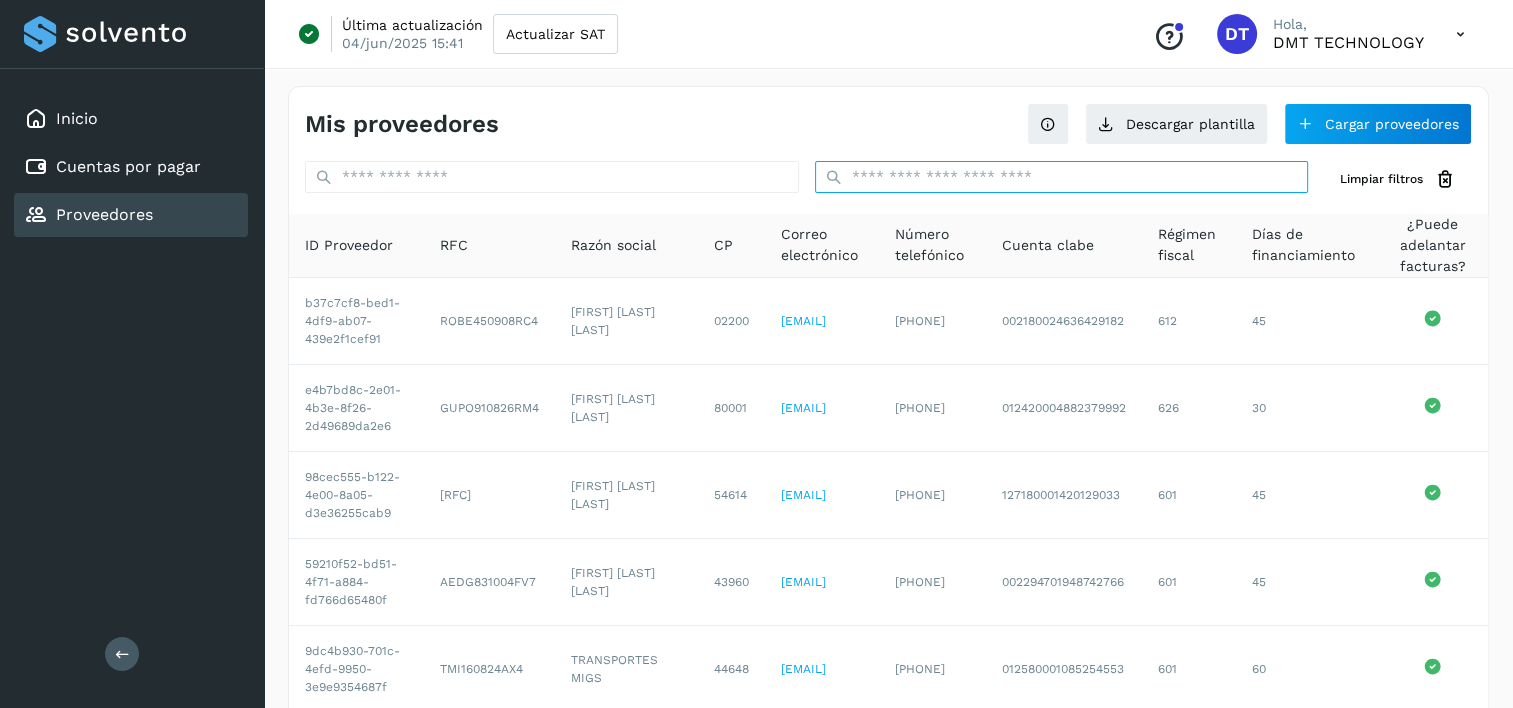 click at bounding box center [1062, 177] 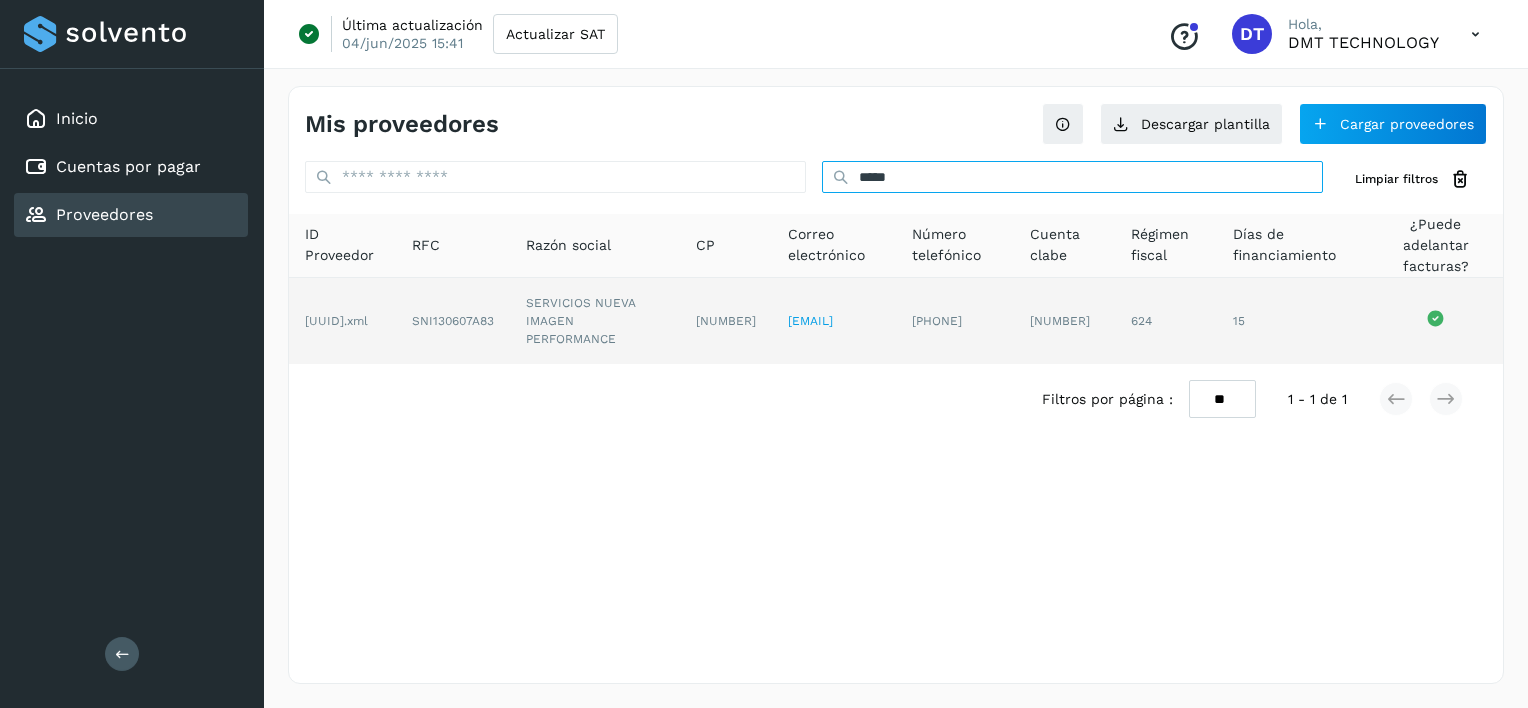 type on "*****" 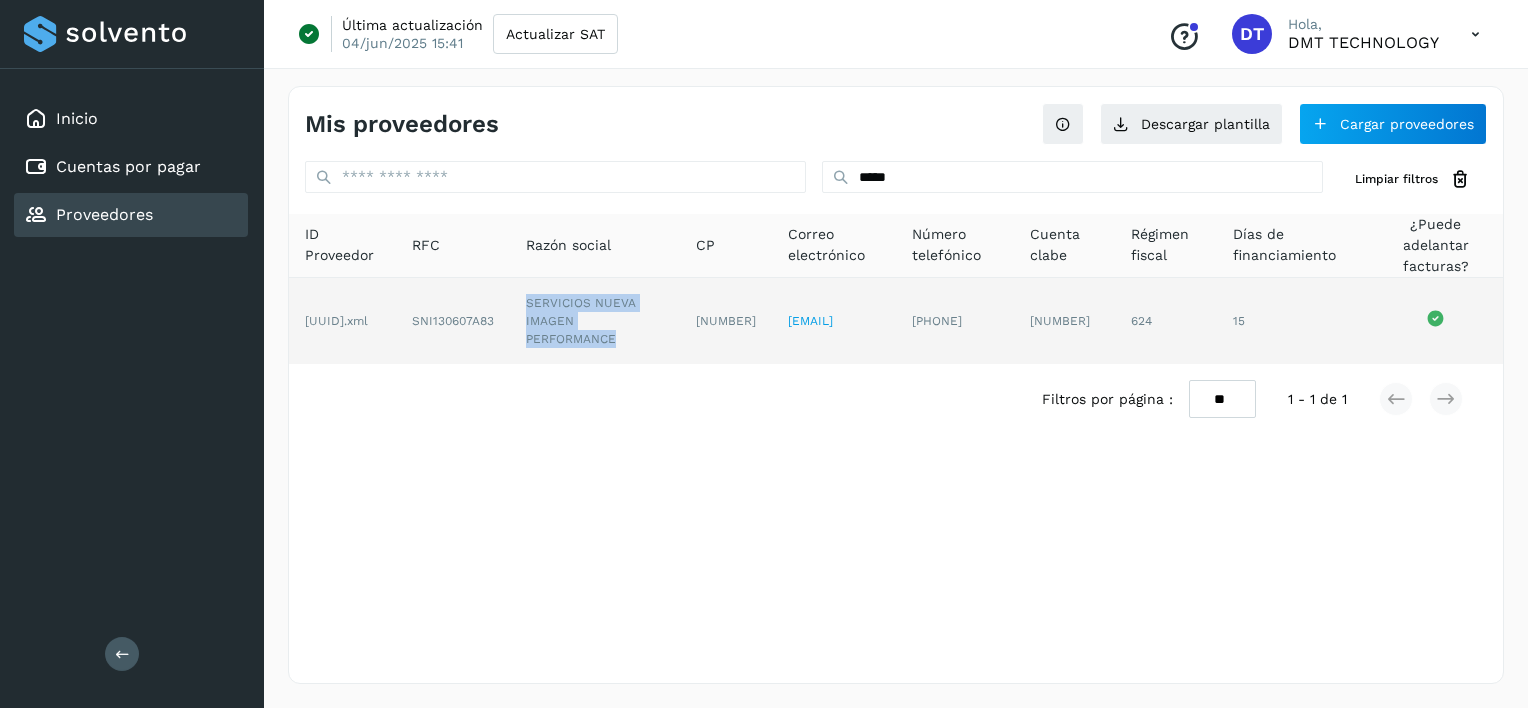drag, startPoint x: 533, startPoint y: 310, endPoint x: 626, endPoint y: 354, distance: 102.88343 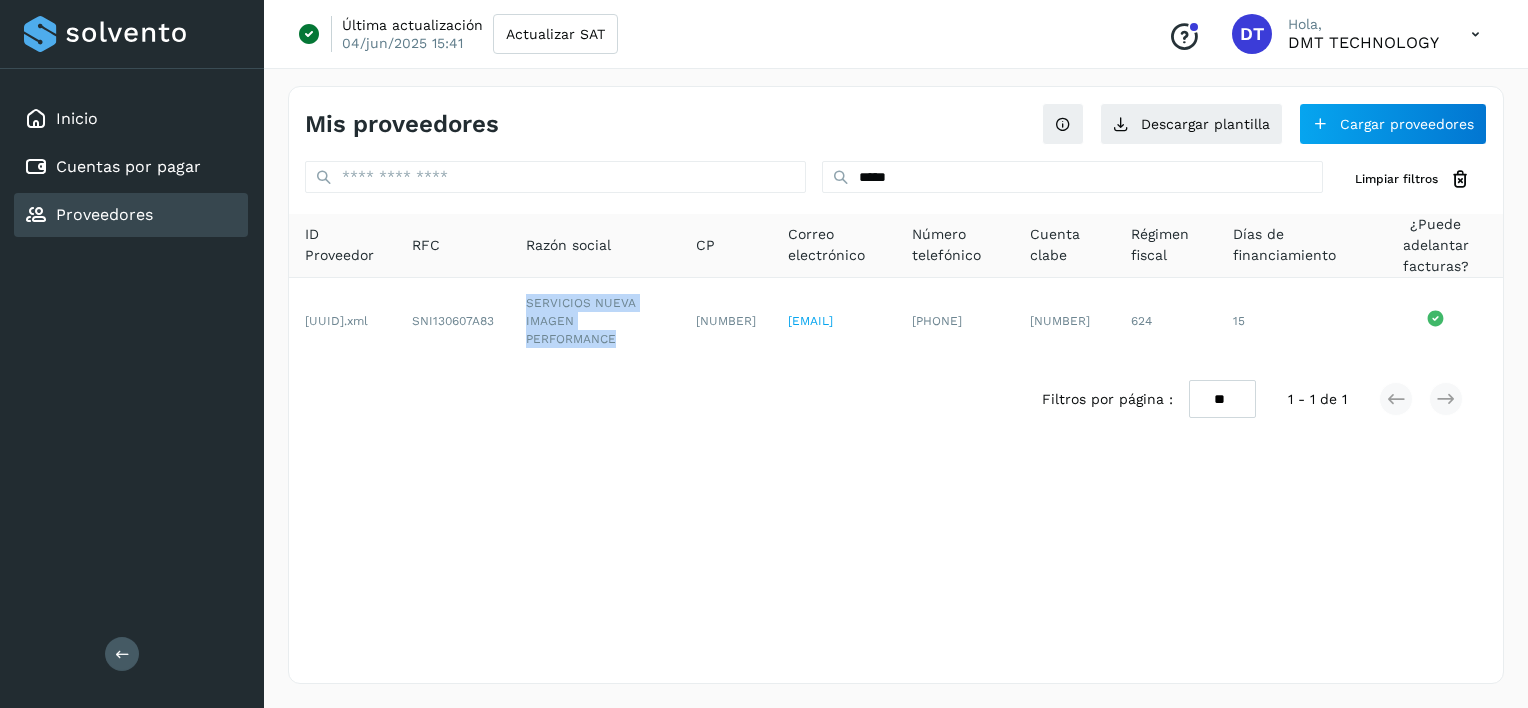 copy on "SERVICIOS NUEVA IMAGEN PERFORMANCE" 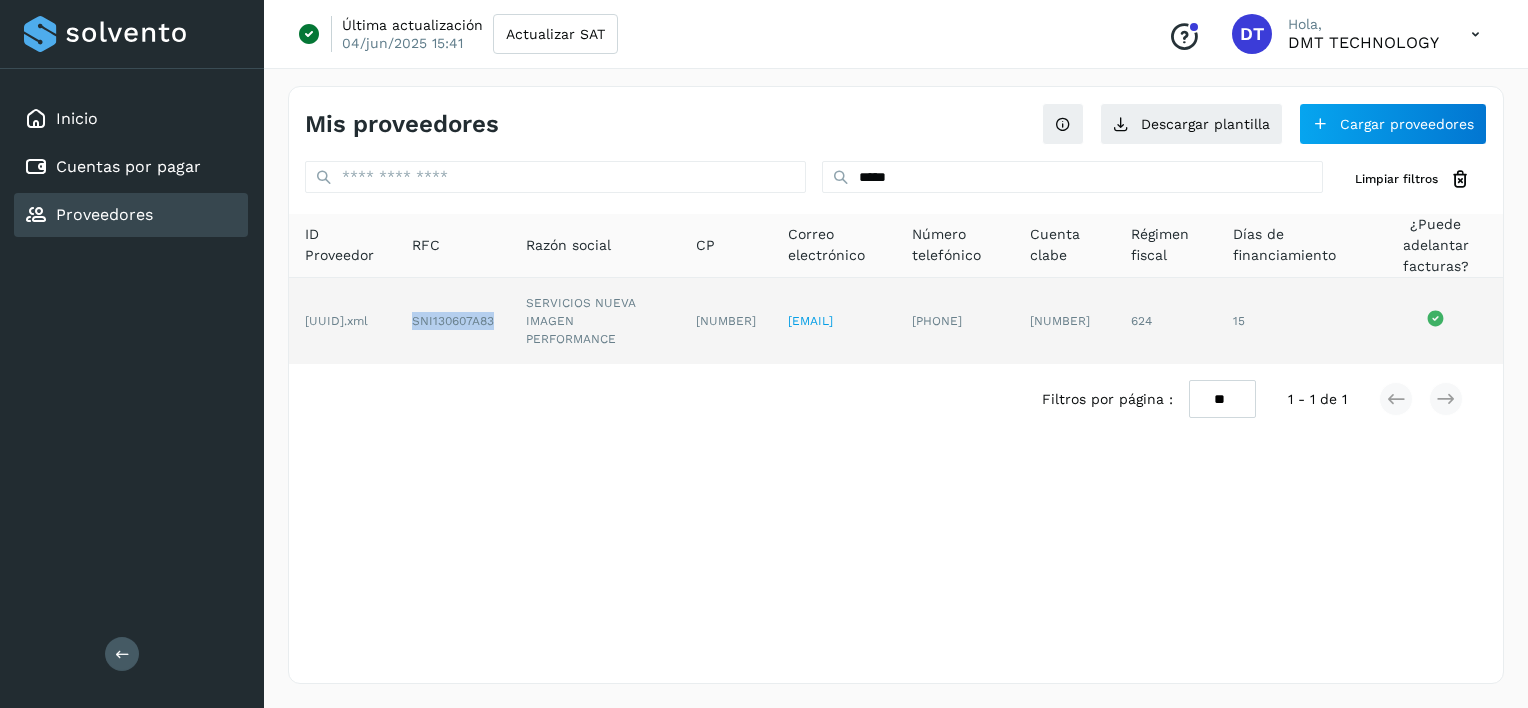 drag, startPoint x: 452, startPoint y: 330, endPoint x: 505, endPoint y: 337, distance: 53.460266 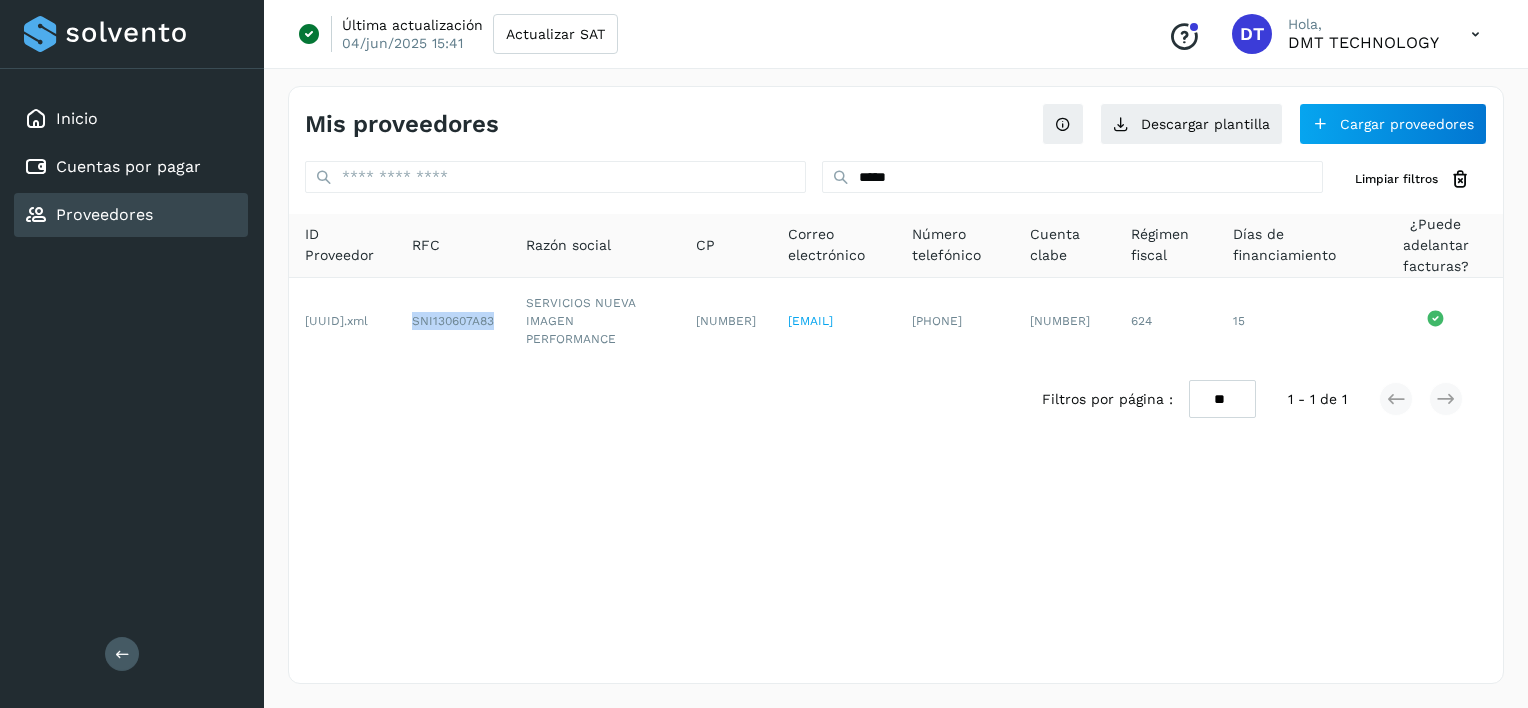 copy on "SNI130607A83" 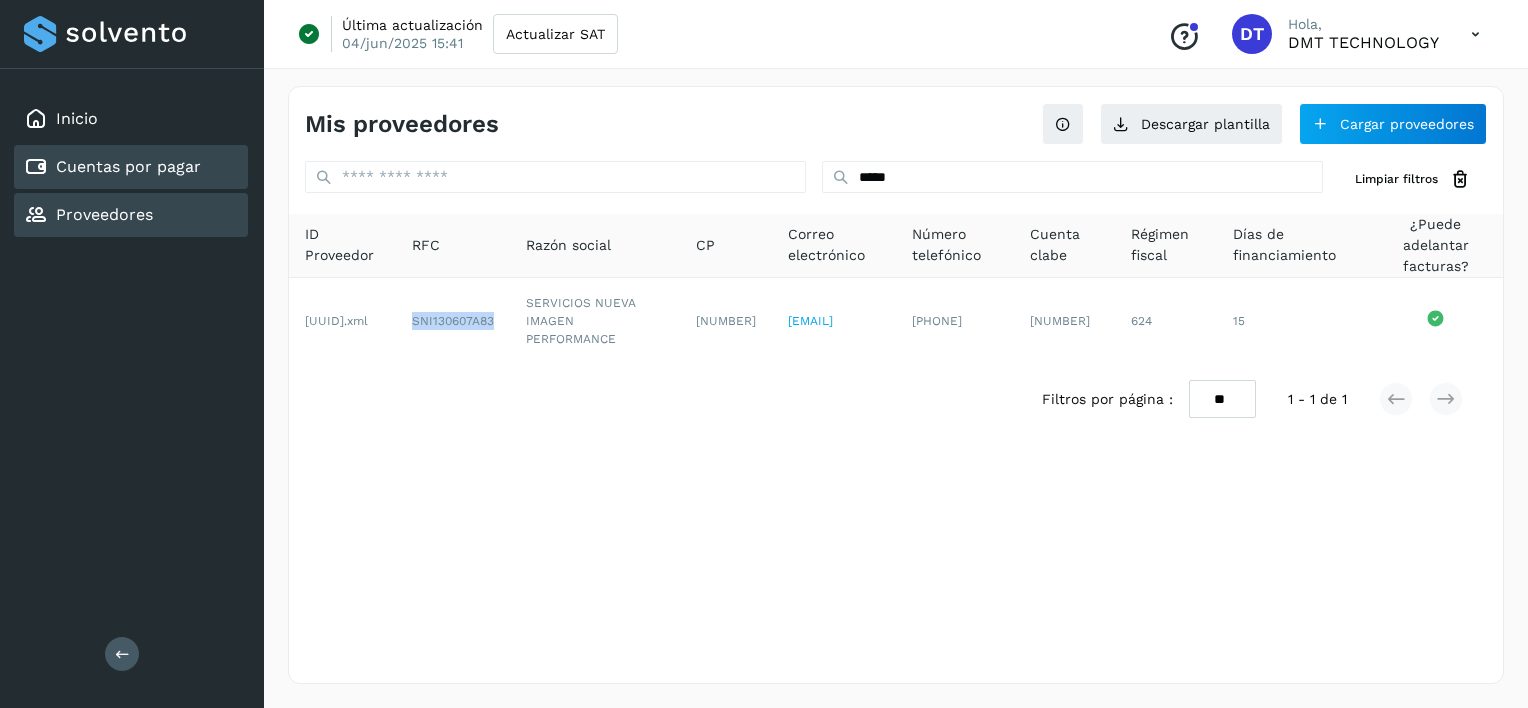 click on "Cuentas por pagar" at bounding box center [128, 166] 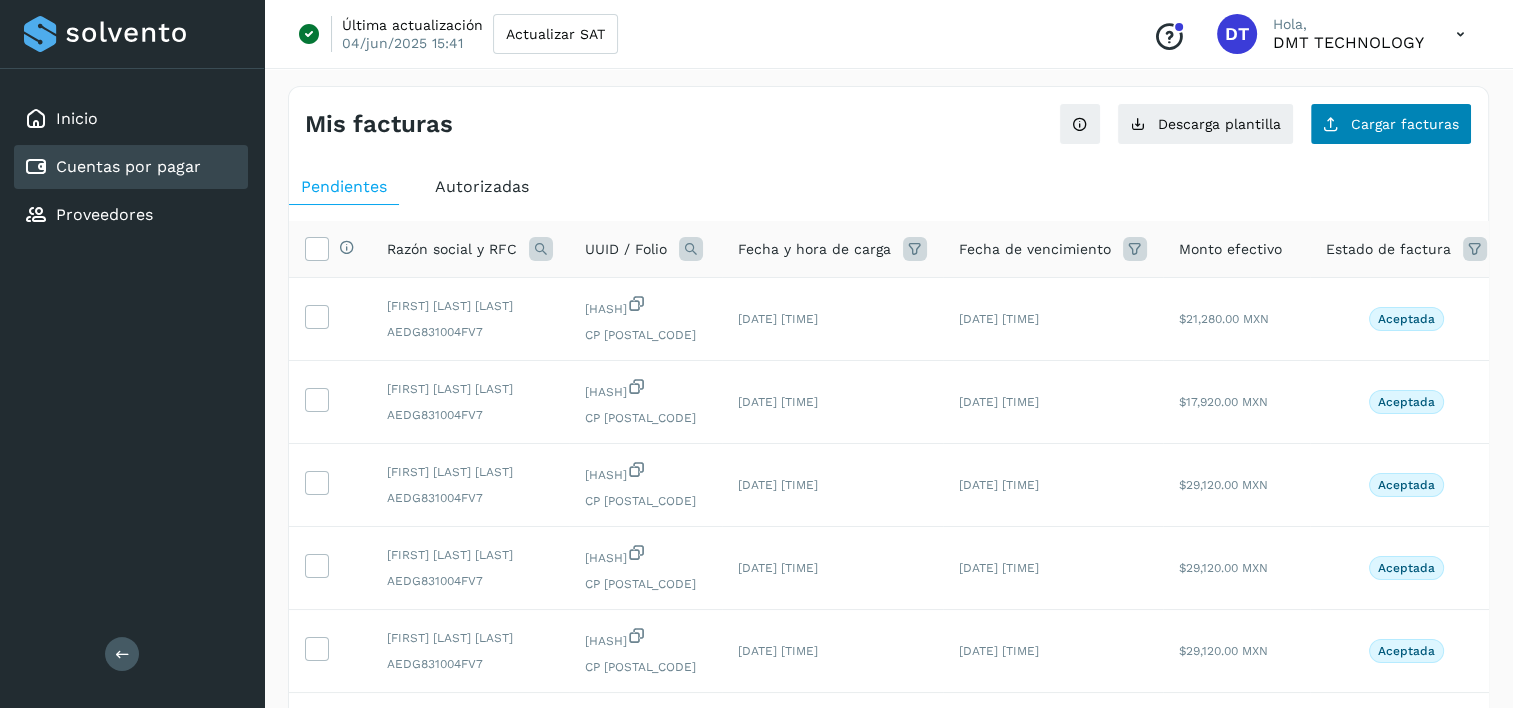 click on "Mis facturas
Ver instrucciones para cargar Facturas
Descarga plantilla Cargar facturas" at bounding box center (888, 116) 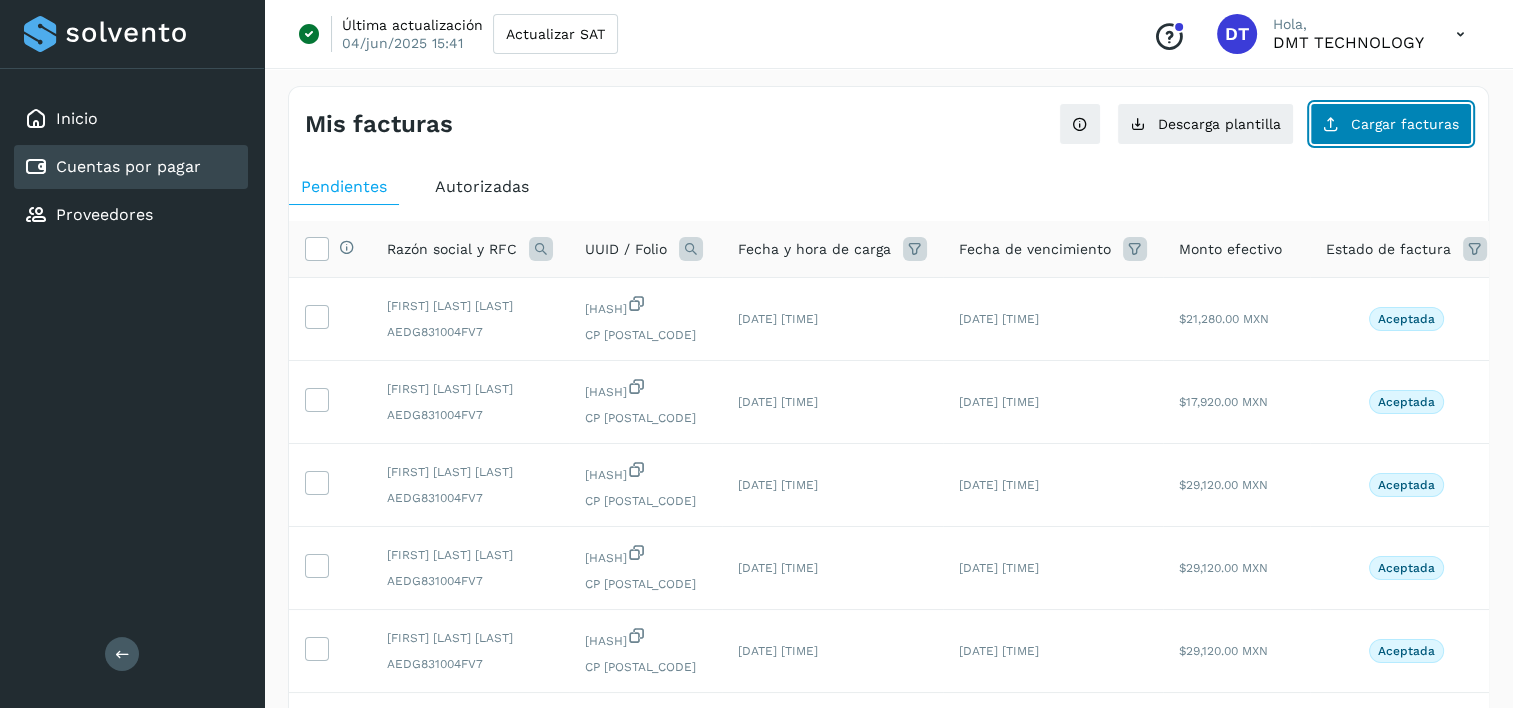 click on "Cargar facturas" 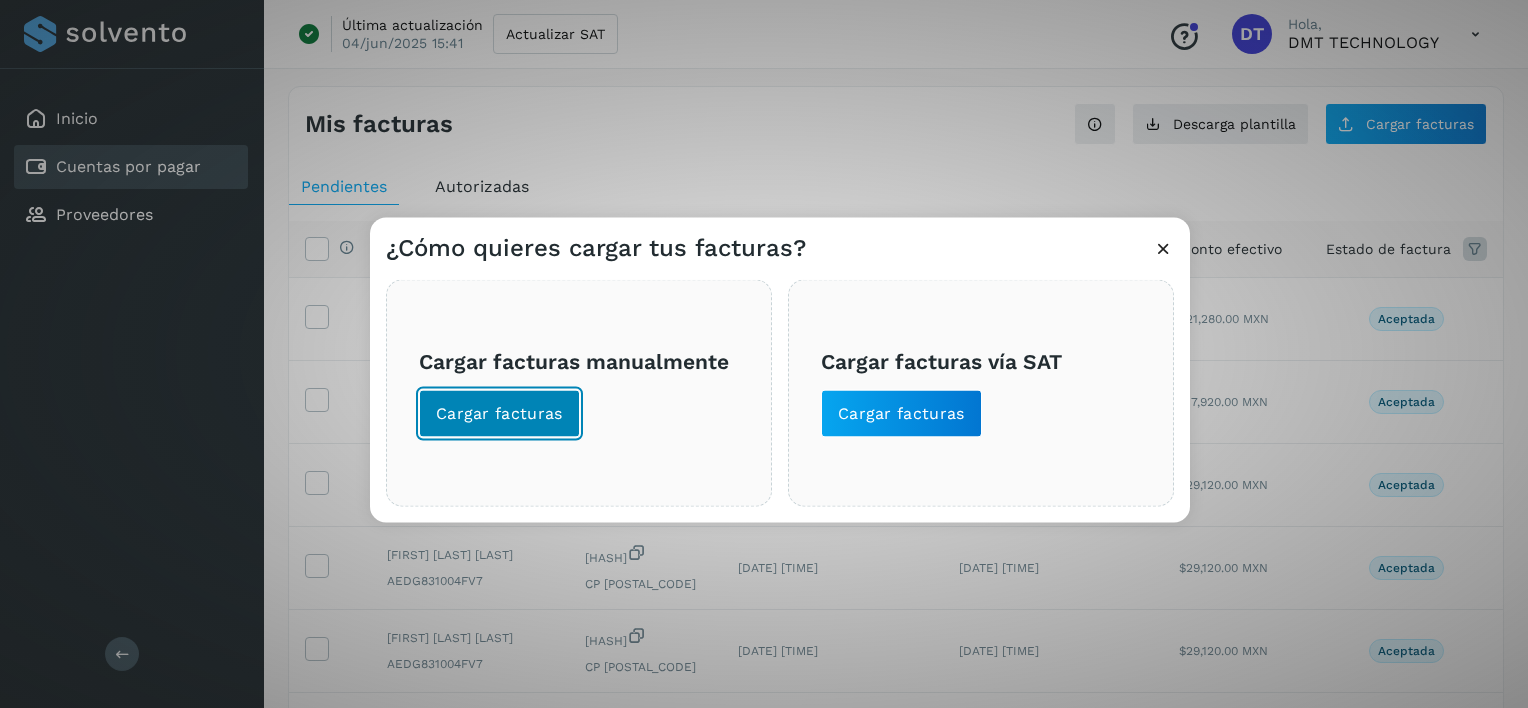 click on "Cargar facturas" 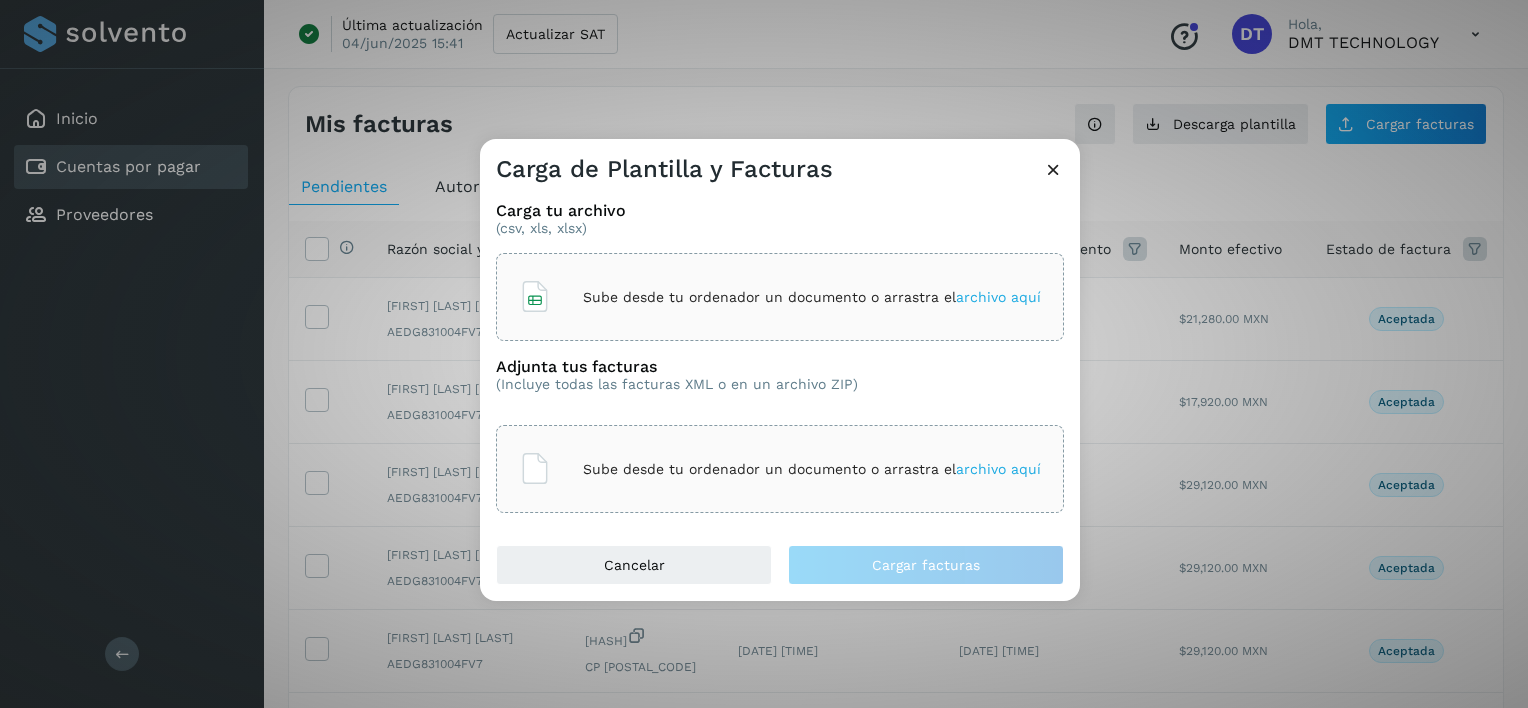 click on "Sube desde tu ordenador un documento o arrastra el  archivo aquí" 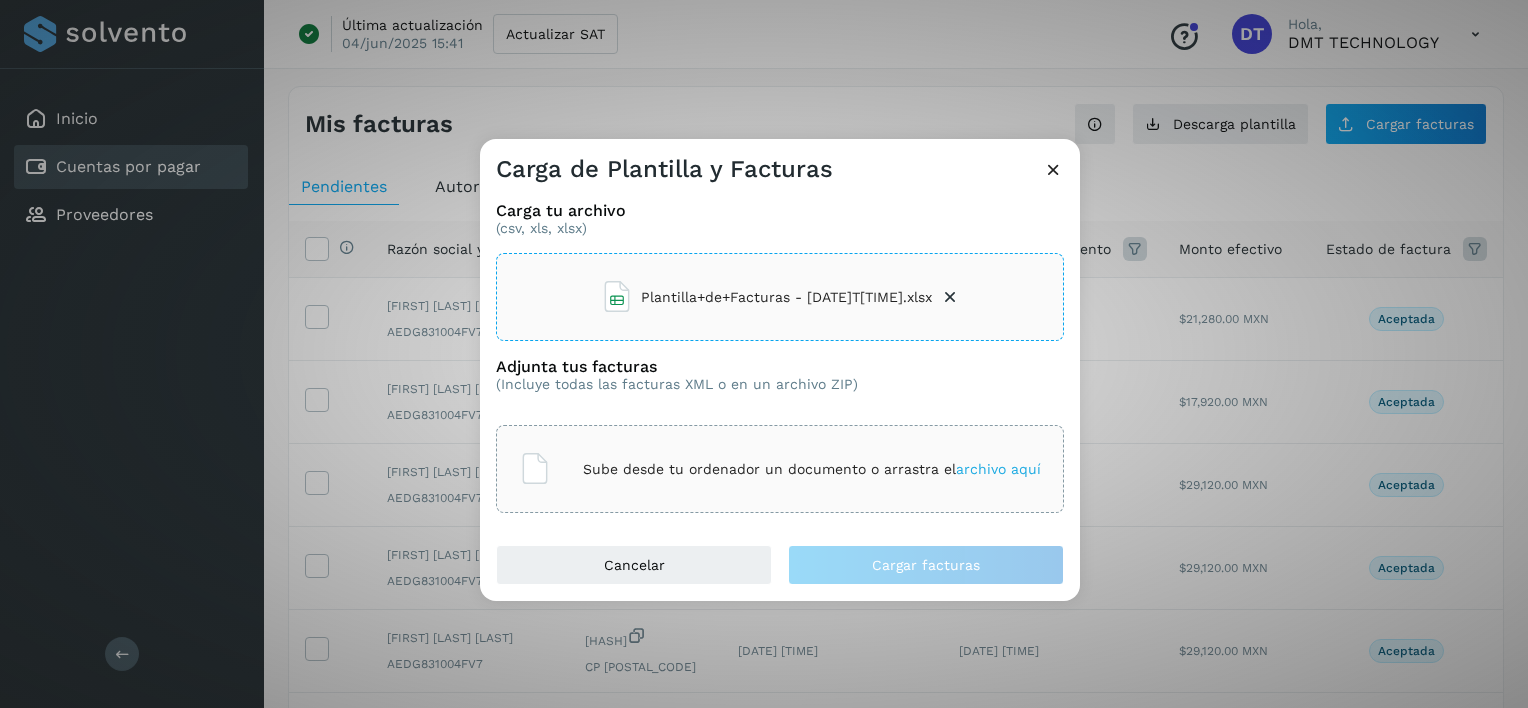 click on "Sube desde tu ordenador un documento o arrastra el  archivo aquí" 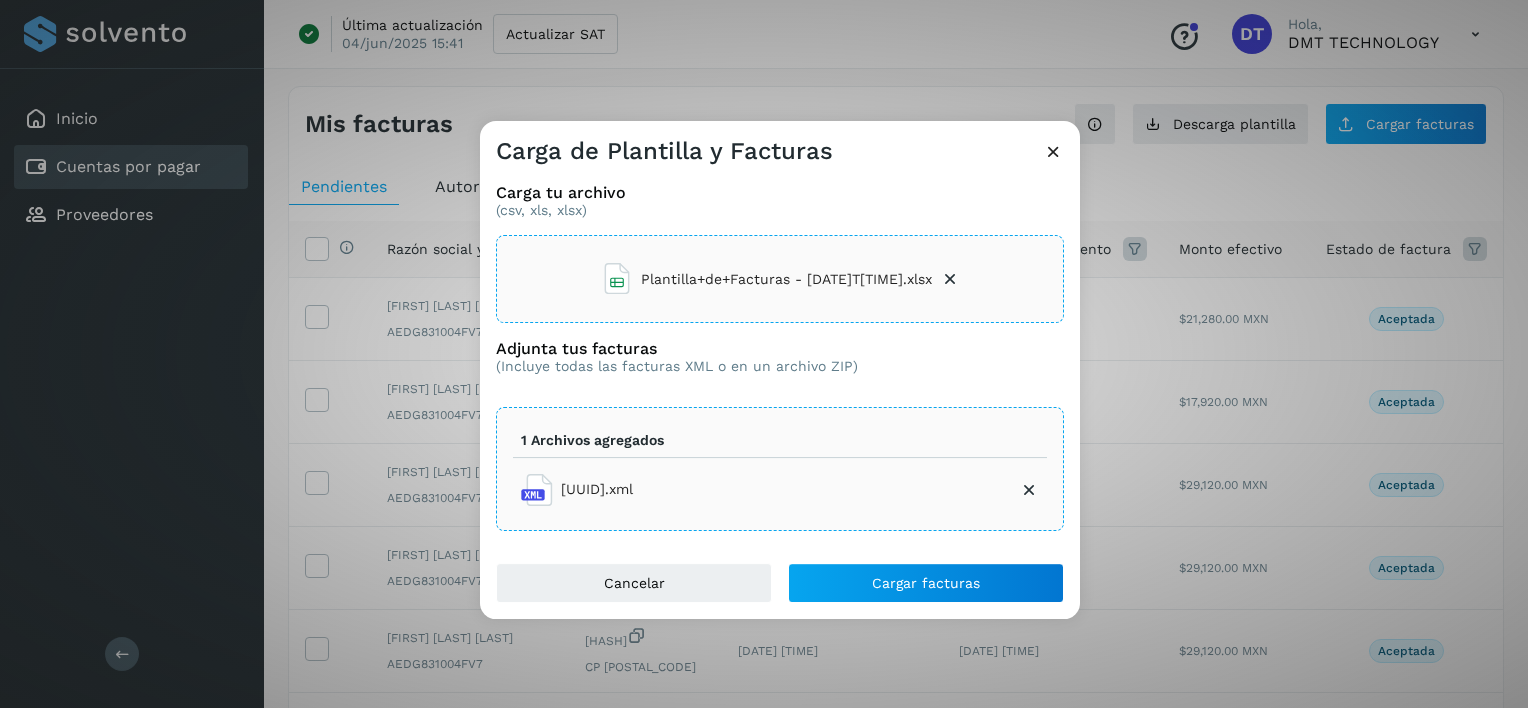 click on "2a10faa9-d4de-4ec2-88cb-d4609f9d7800.xml" at bounding box center [577, 490] 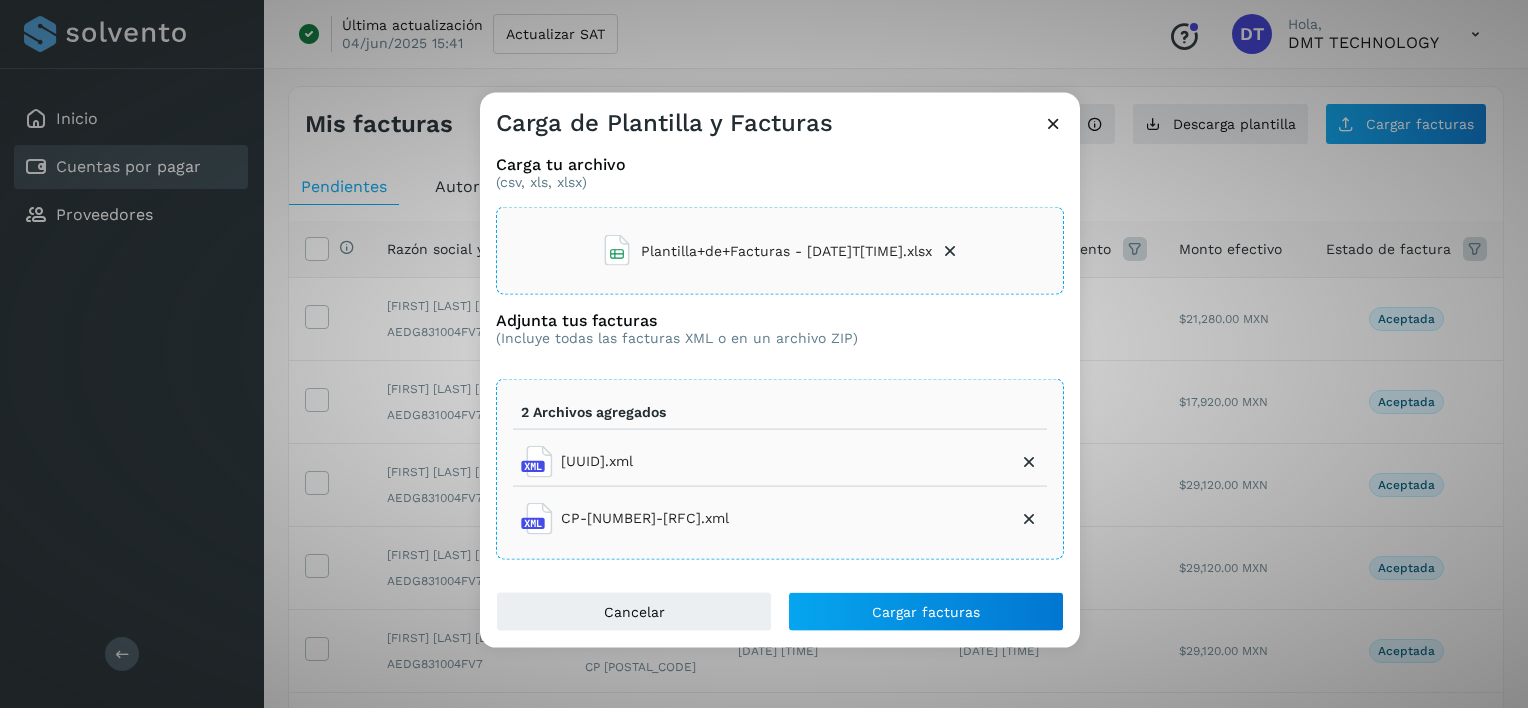 click at bounding box center [1029, 461] 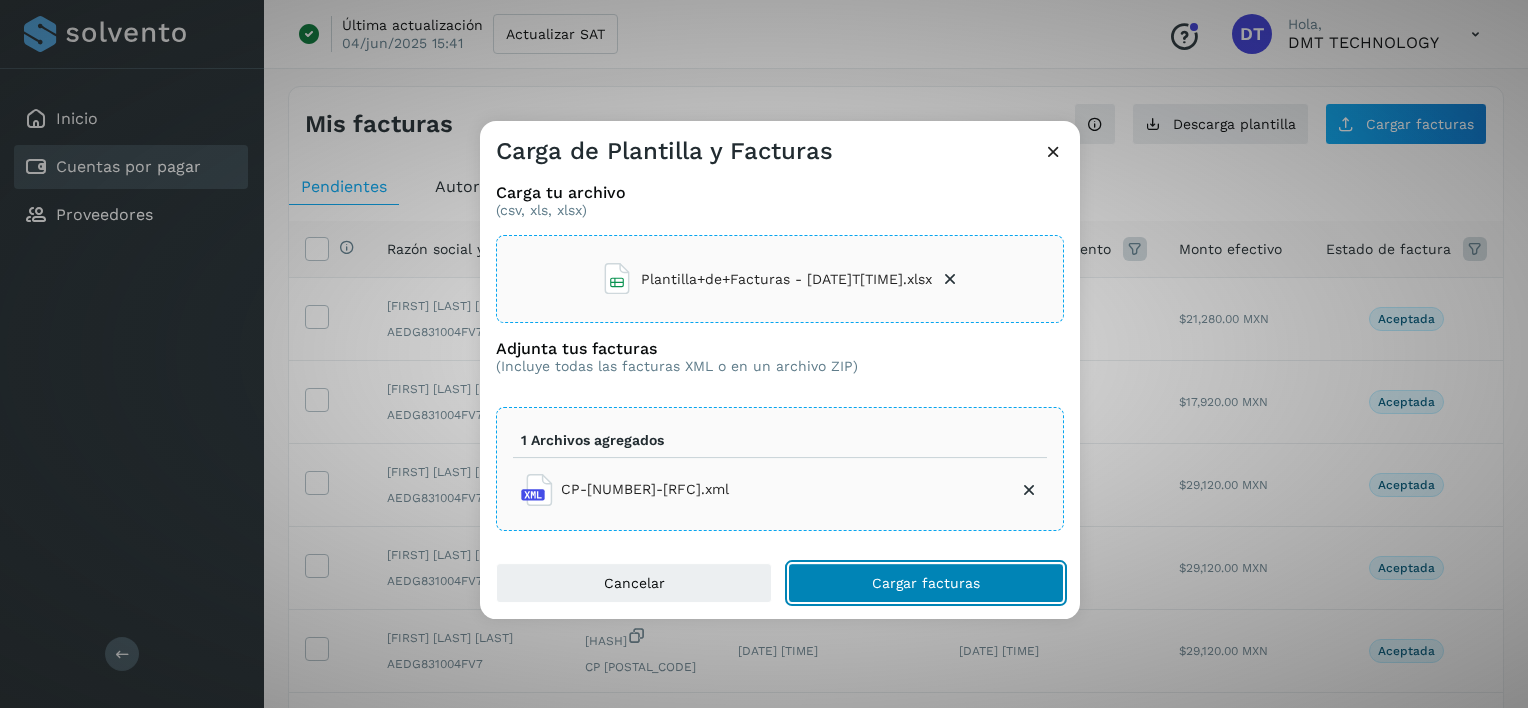 click on "Cargar facturas" 